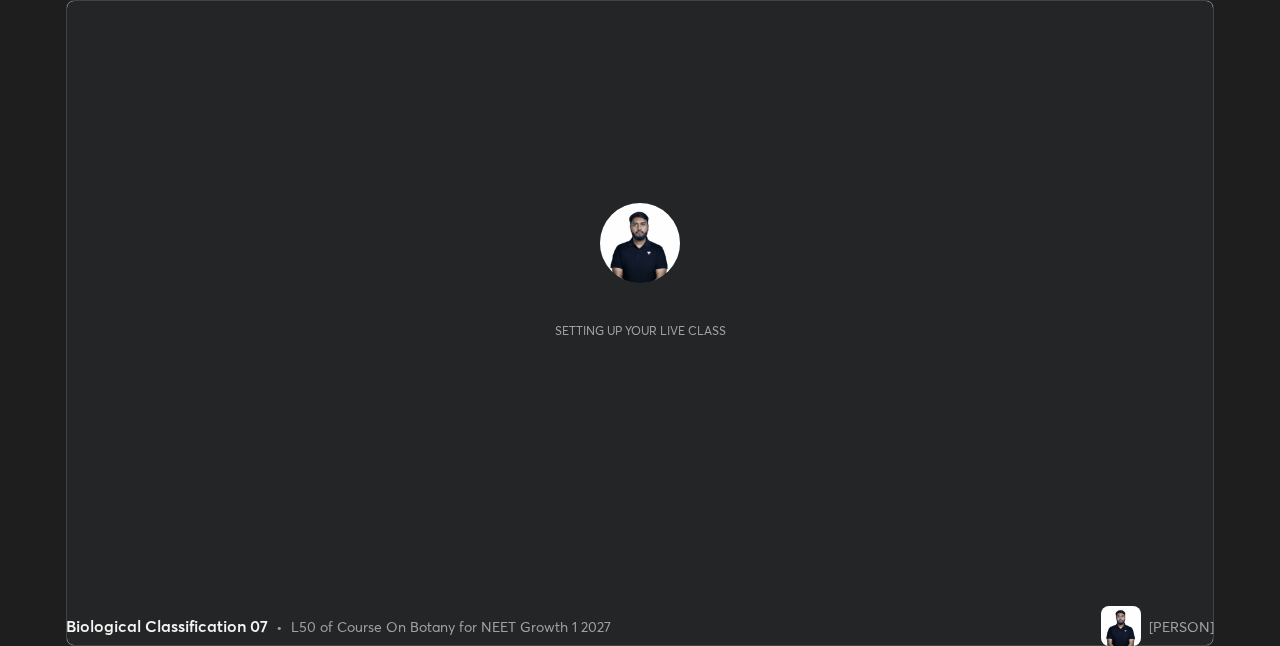 scroll, scrollTop: 0, scrollLeft: 0, axis: both 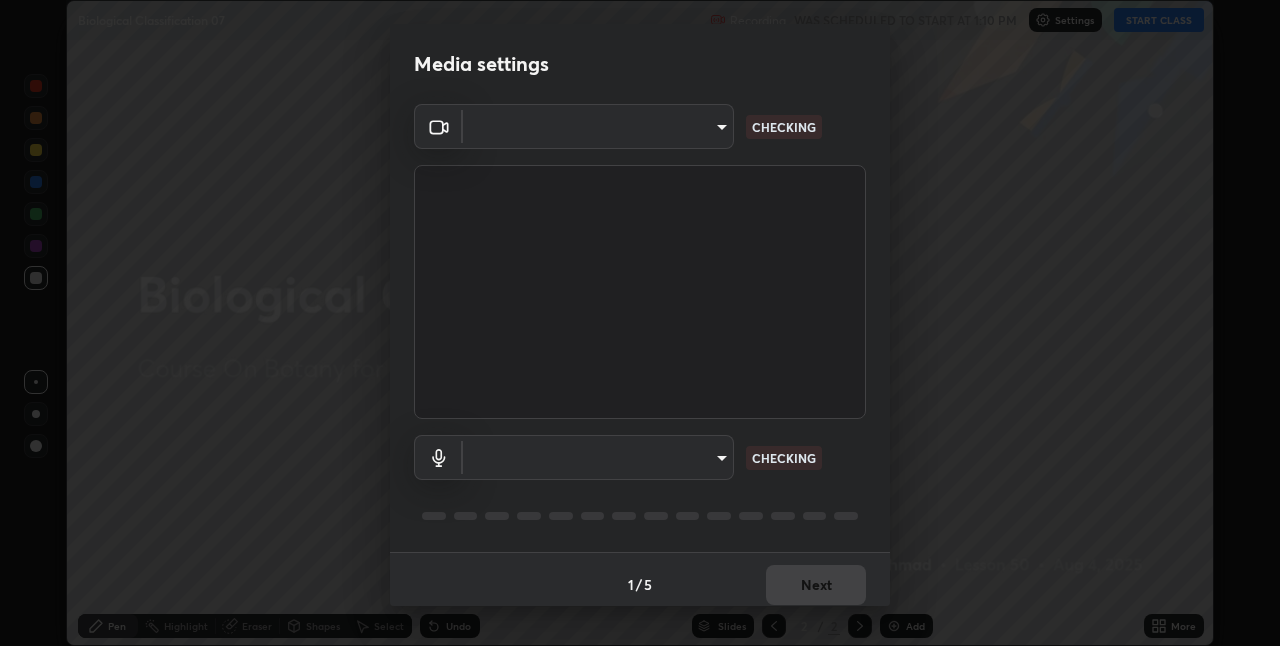 type on "8d516f7ebb6c46873b1a4370d76e42962edcd492c05cef6b64537e25f8f89846" 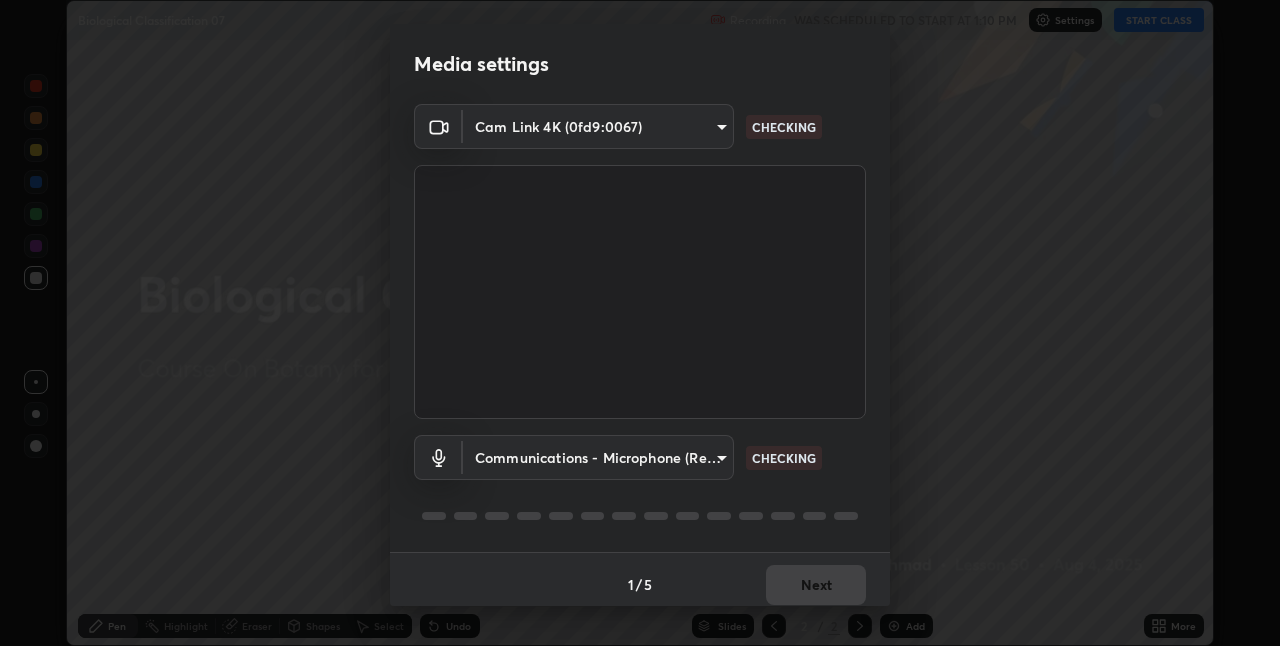 scroll, scrollTop: 10, scrollLeft: 0, axis: vertical 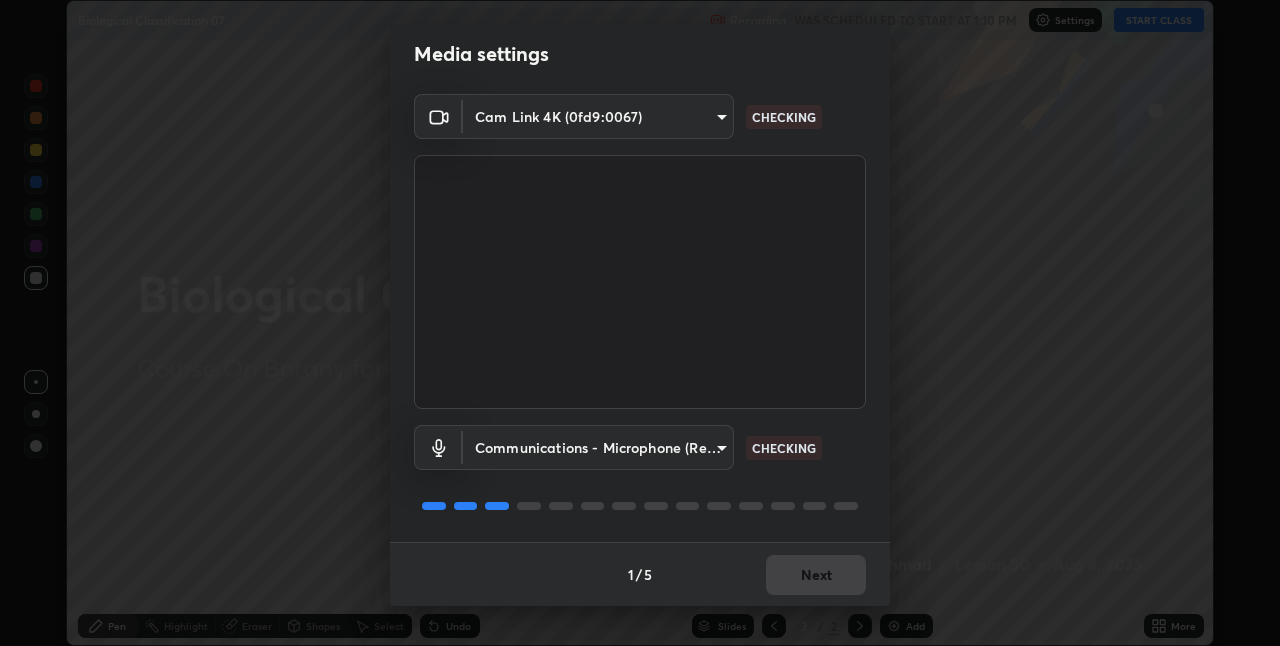 click on "1 / 5 Next" at bounding box center (640, 574) 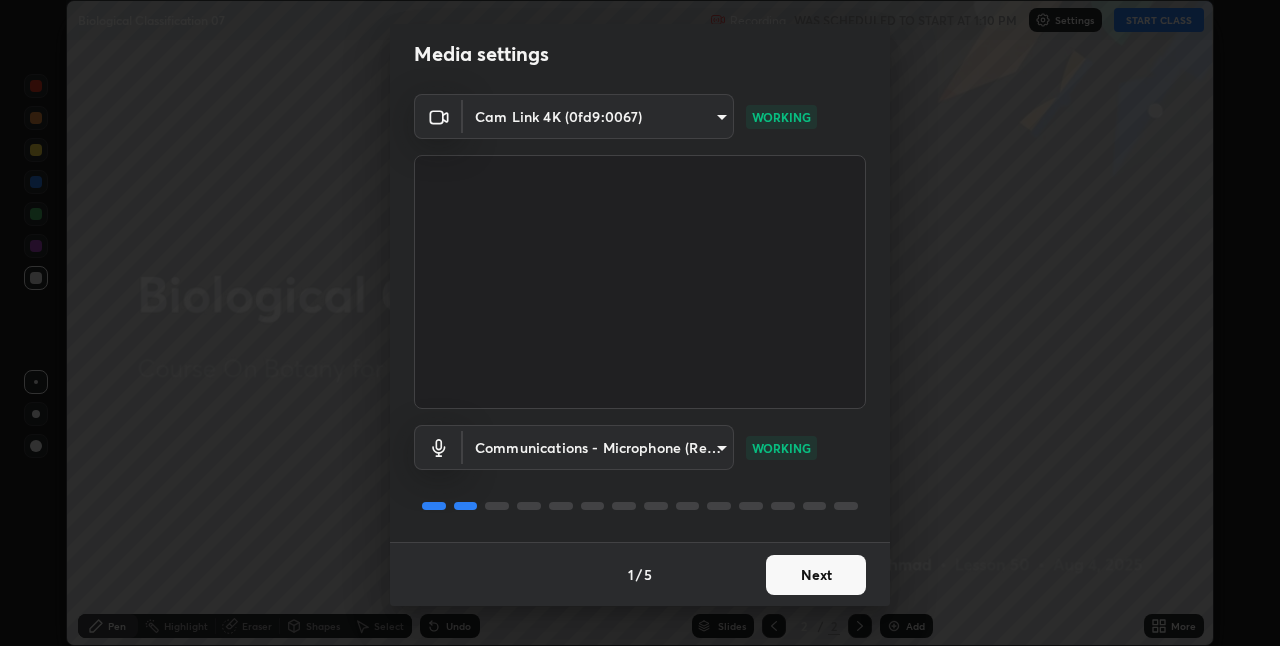 click on "Next" at bounding box center (816, 575) 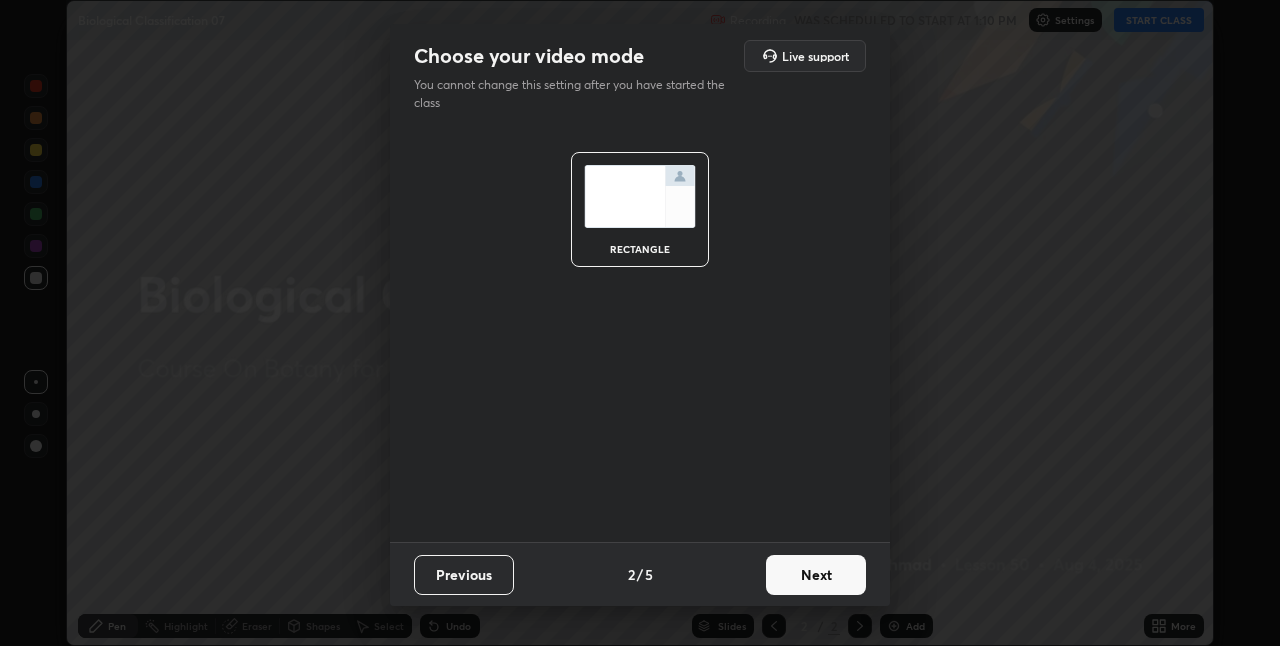 scroll, scrollTop: 0, scrollLeft: 0, axis: both 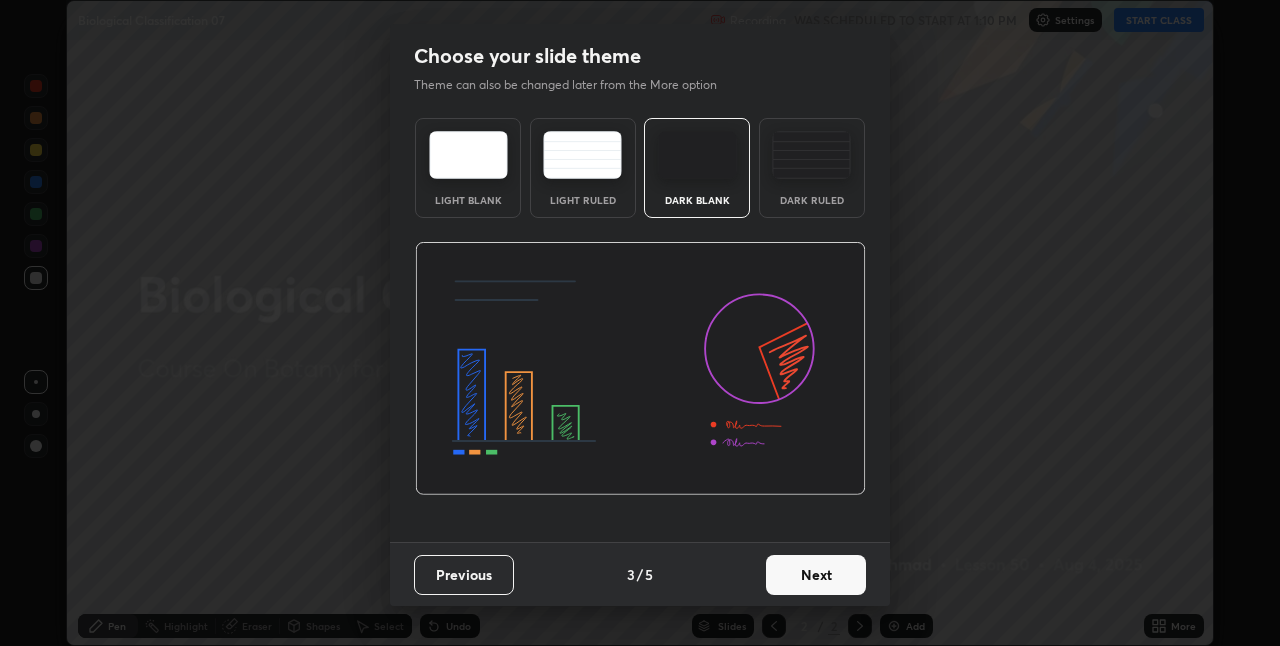 click on "Next" at bounding box center (816, 575) 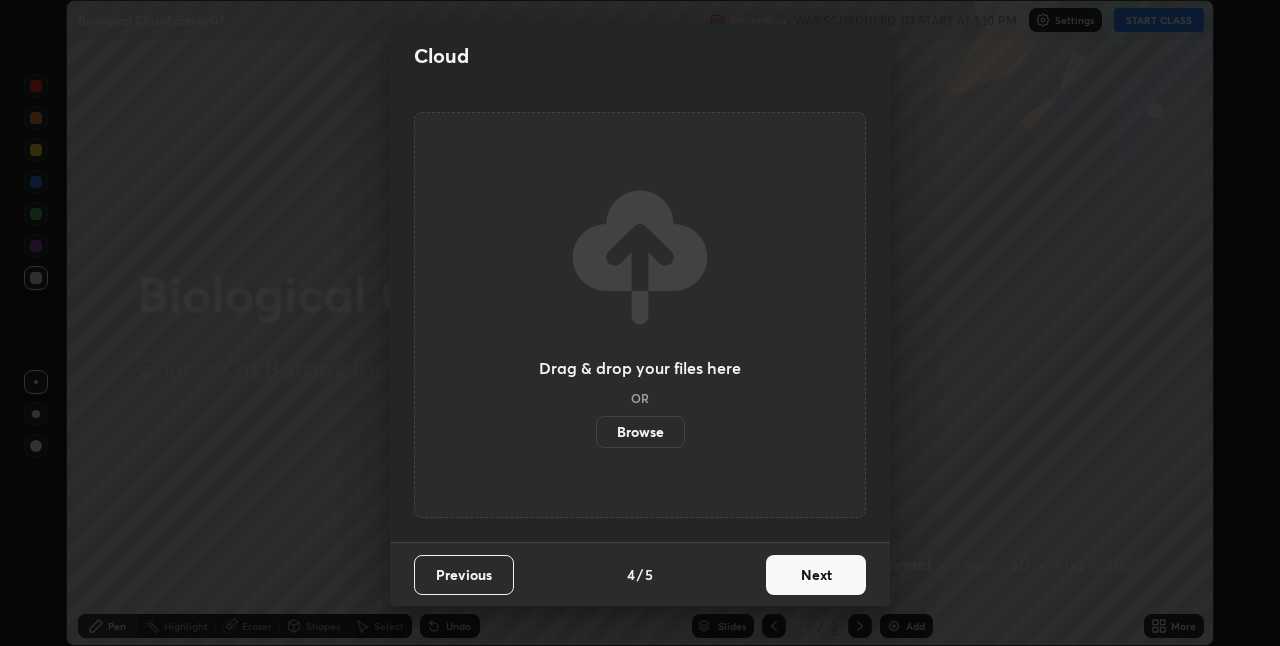 click on "Next" at bounding box center (816, 575) 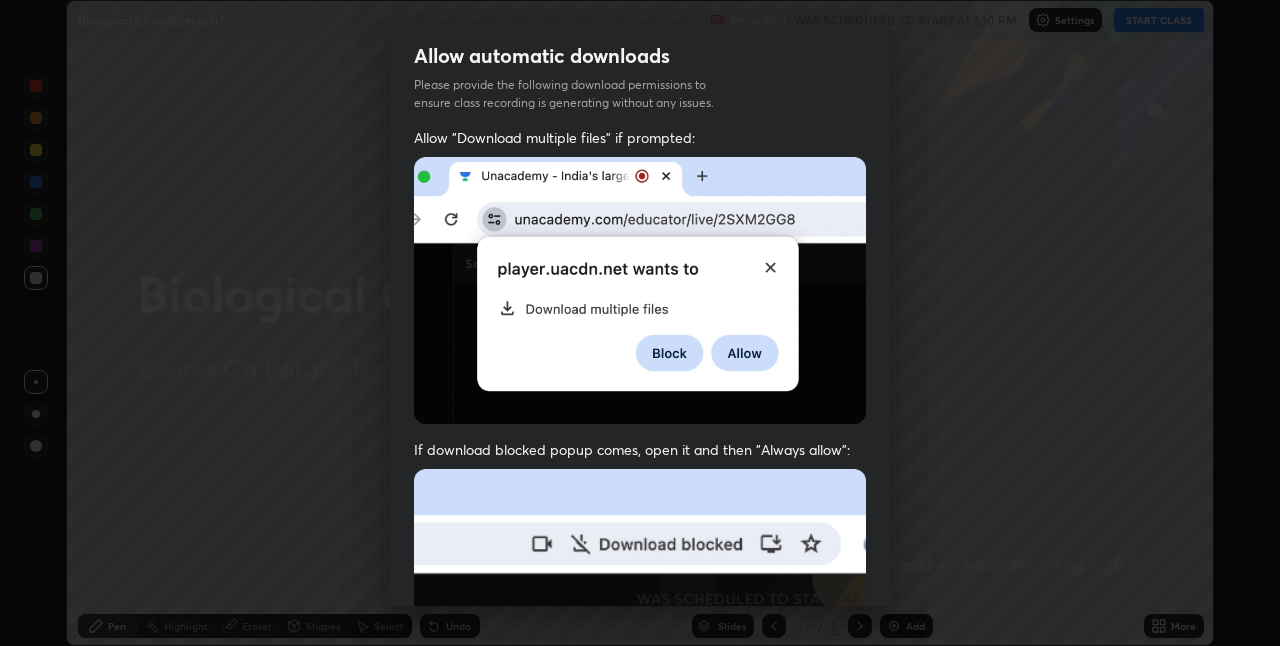 click at bounding box center (640, 687) 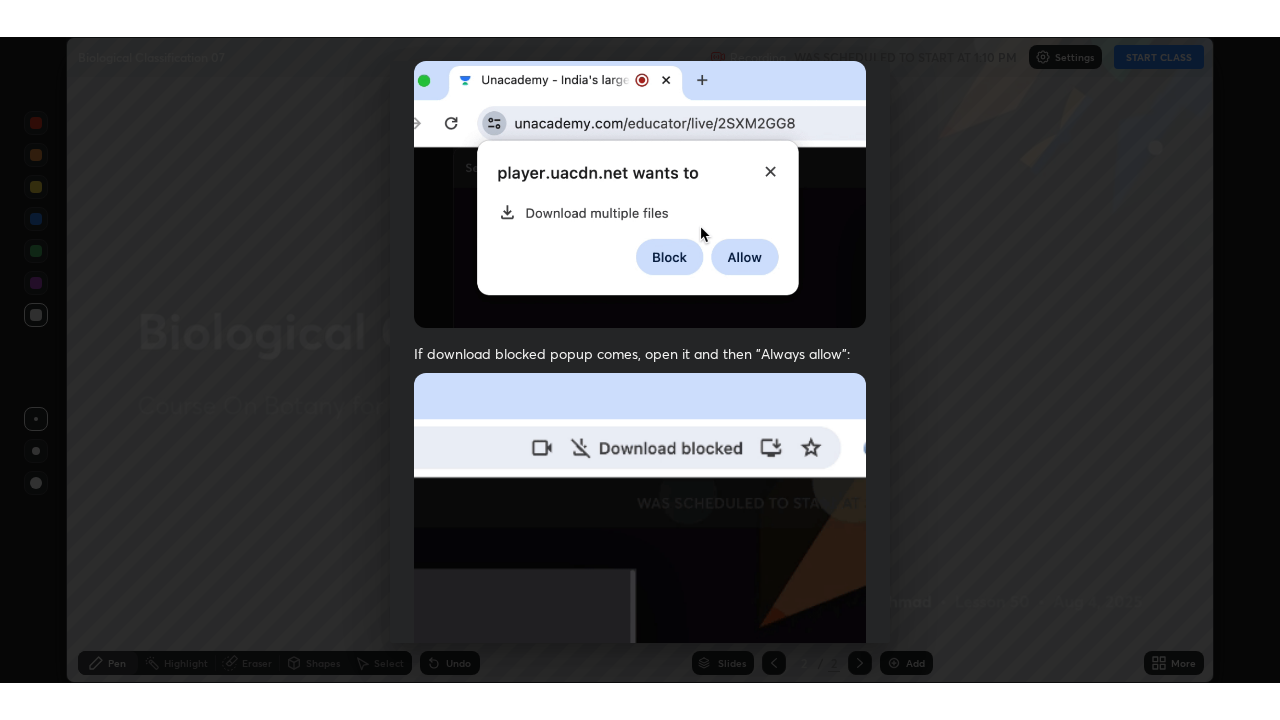 scroll, scrollTop: 418, scrollLeft: 0, axis: vertical 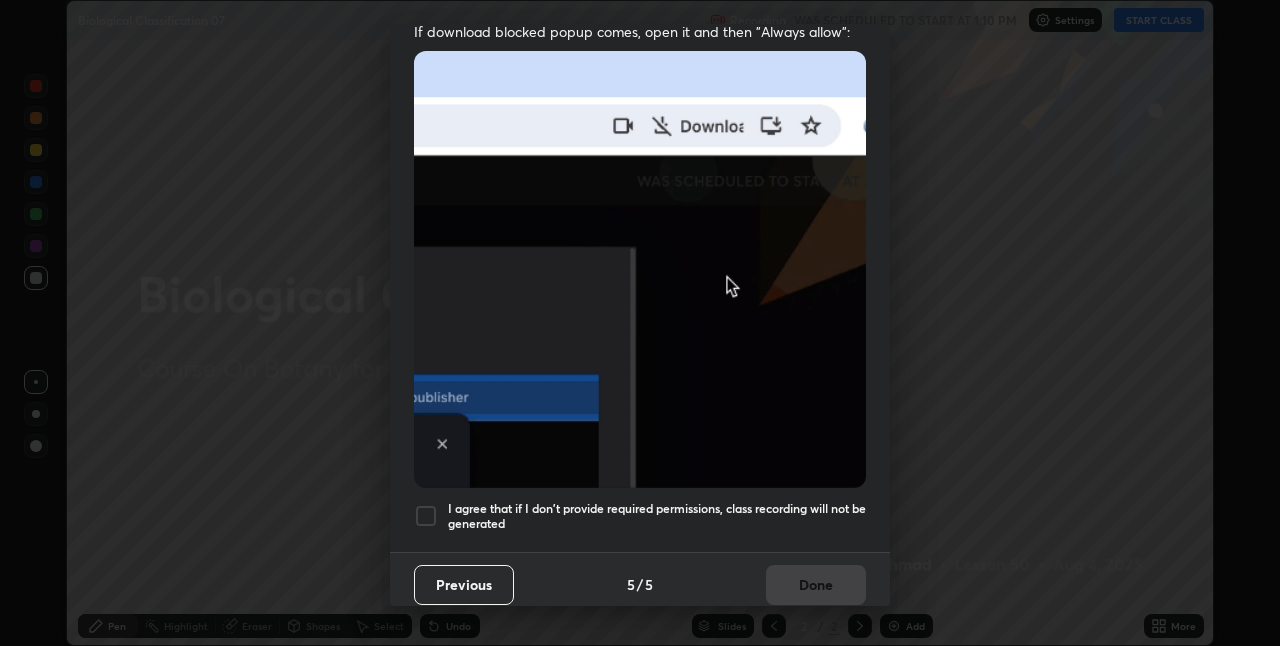 click at bounding box center [426, 516] 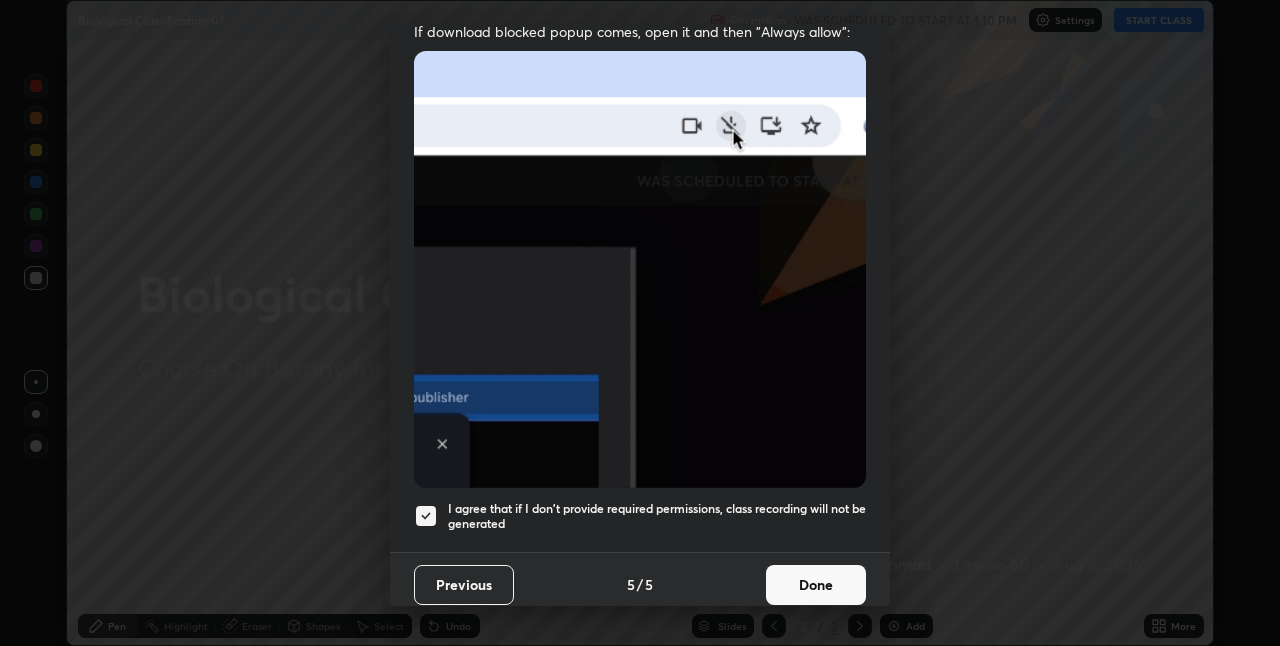 click on "Done" at bounding box center (816, 585) 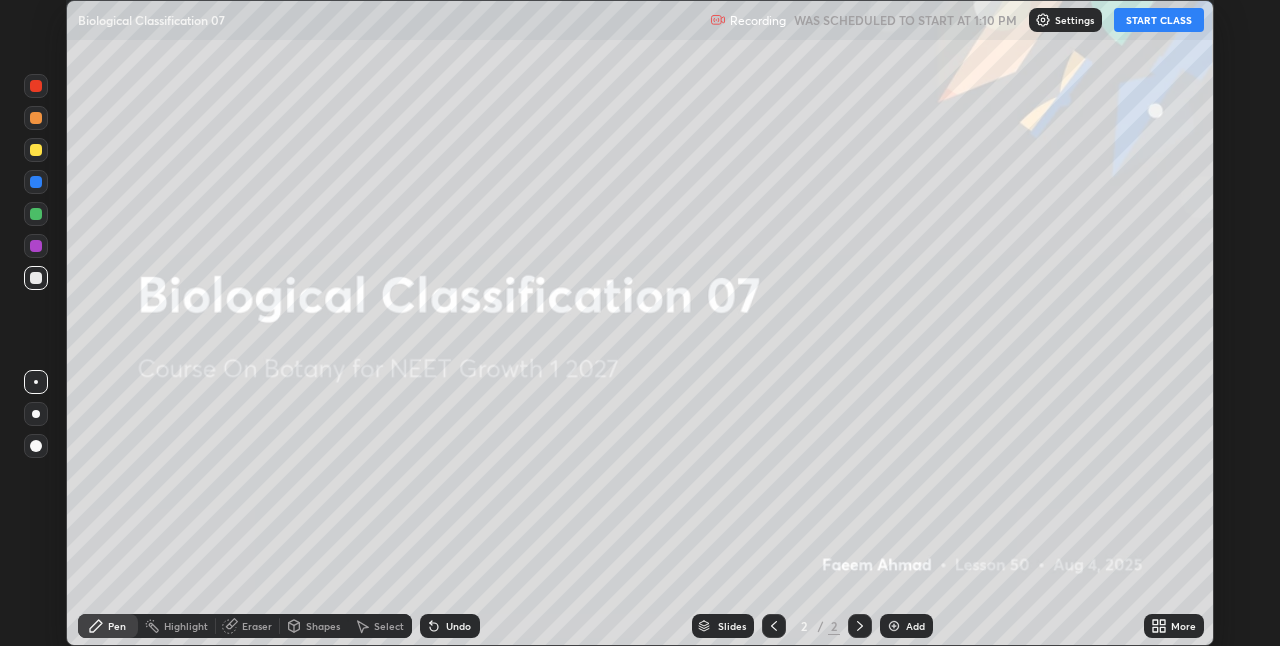 click on "START CLASS" at bounding box center [1159, 20] 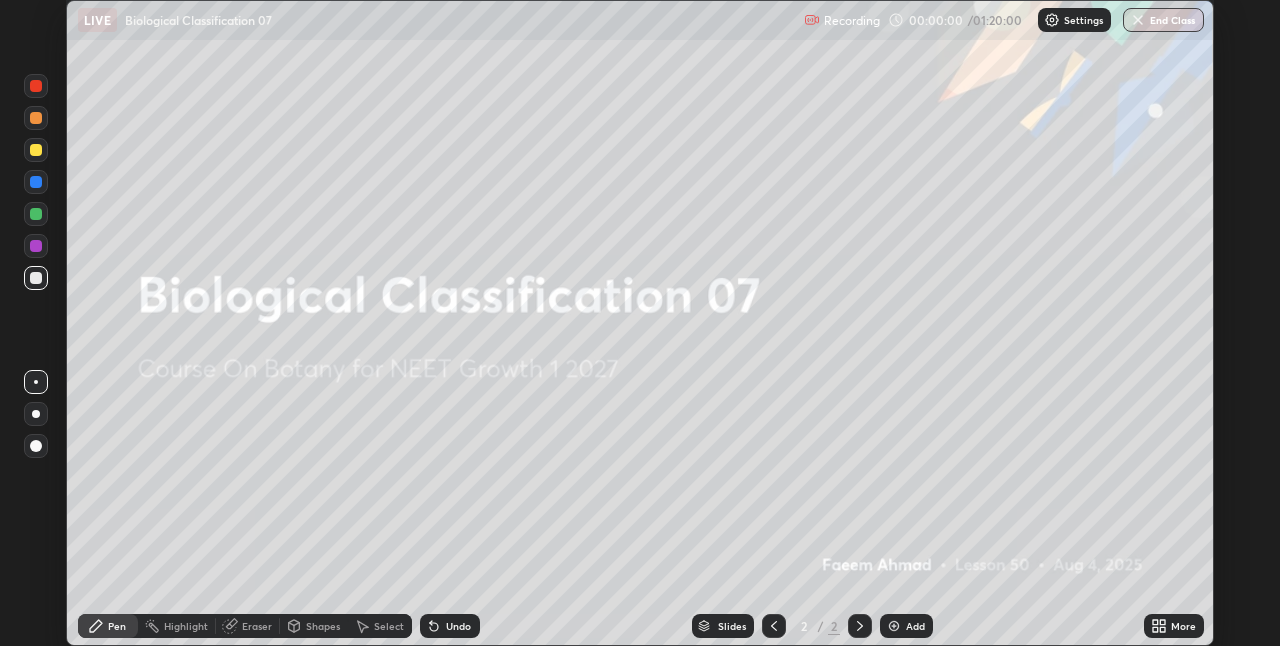 click on "More" at bounding box center (1174, 626) 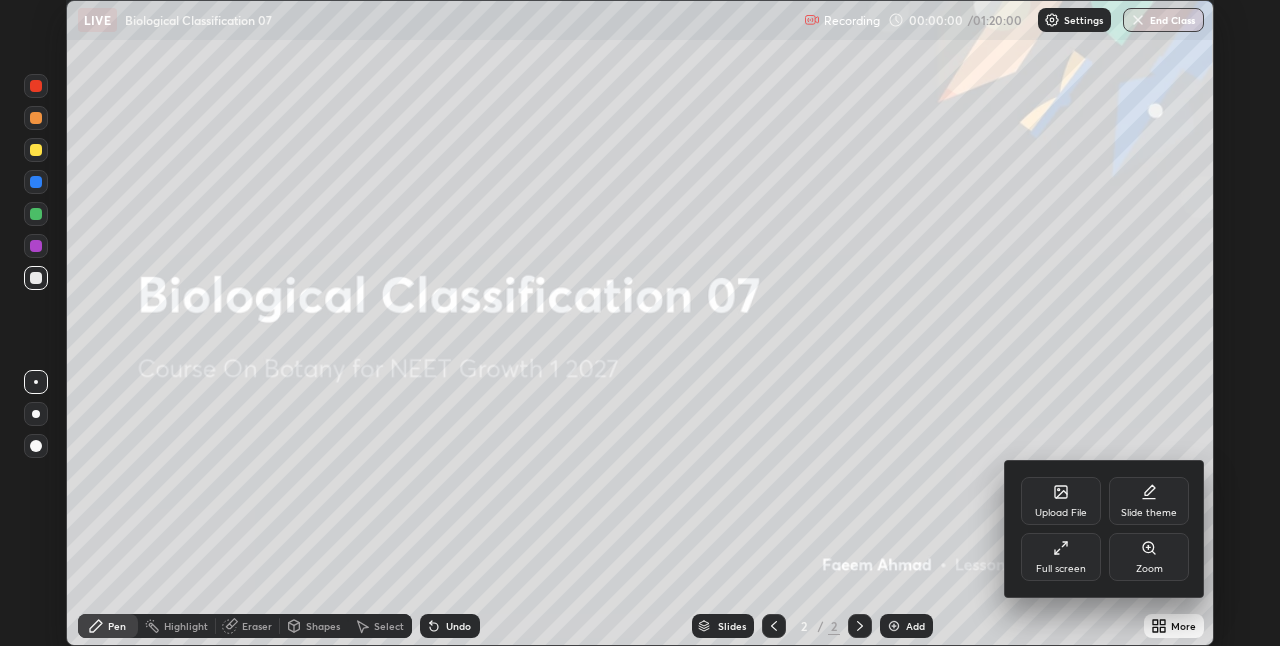 click on "Full screen" at bounding box center (1061, 569) 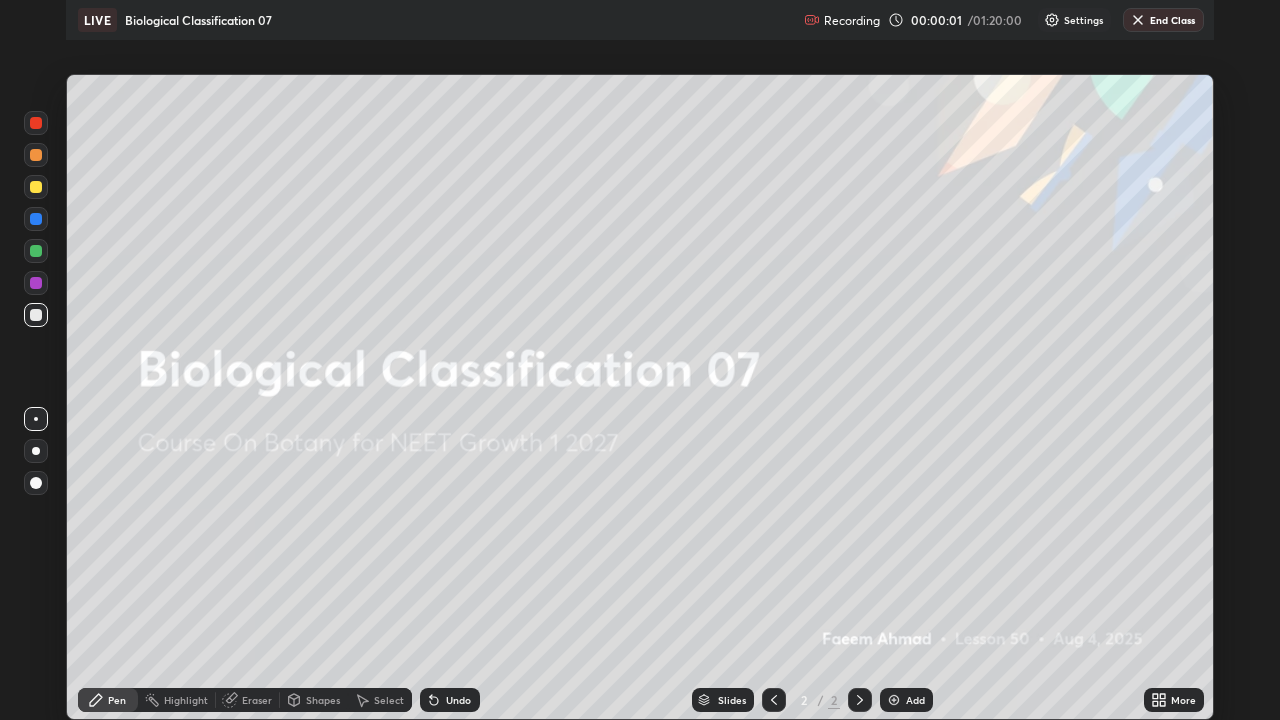 scroll, scrollTop: 99280, scrollLeft: 98720, axis: both 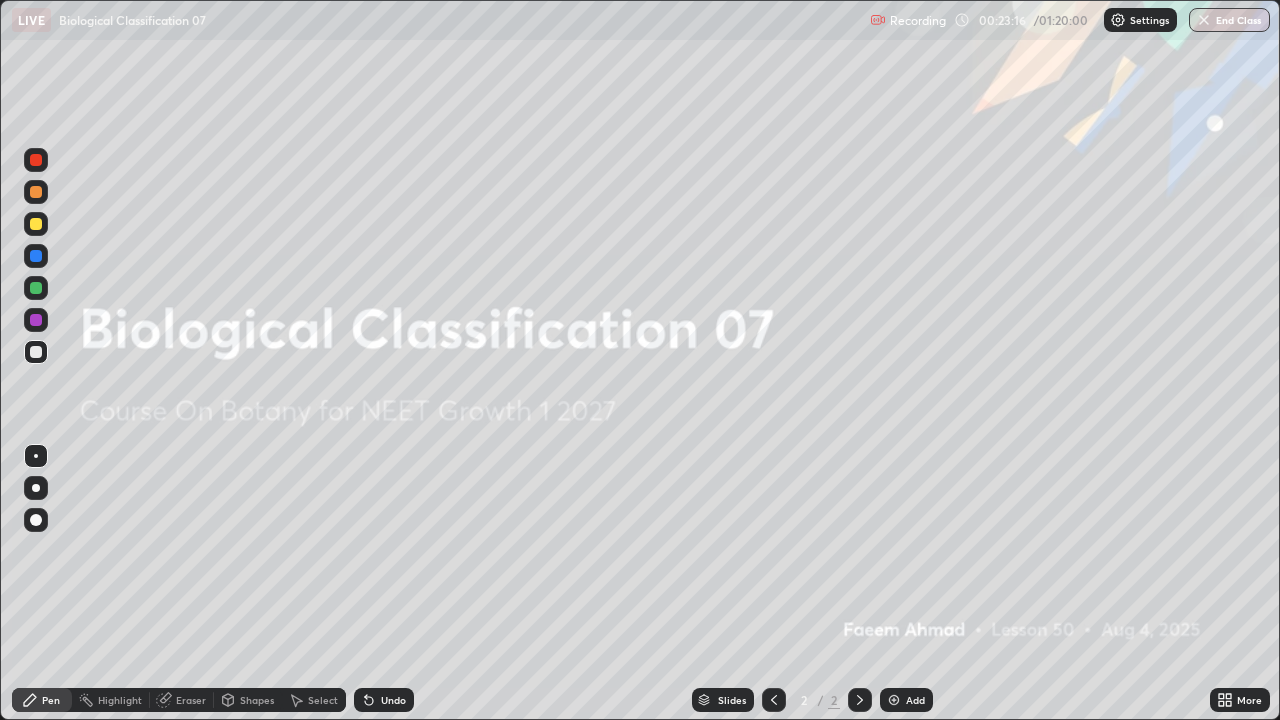 click on "Add" at bounding box center (906, 700) 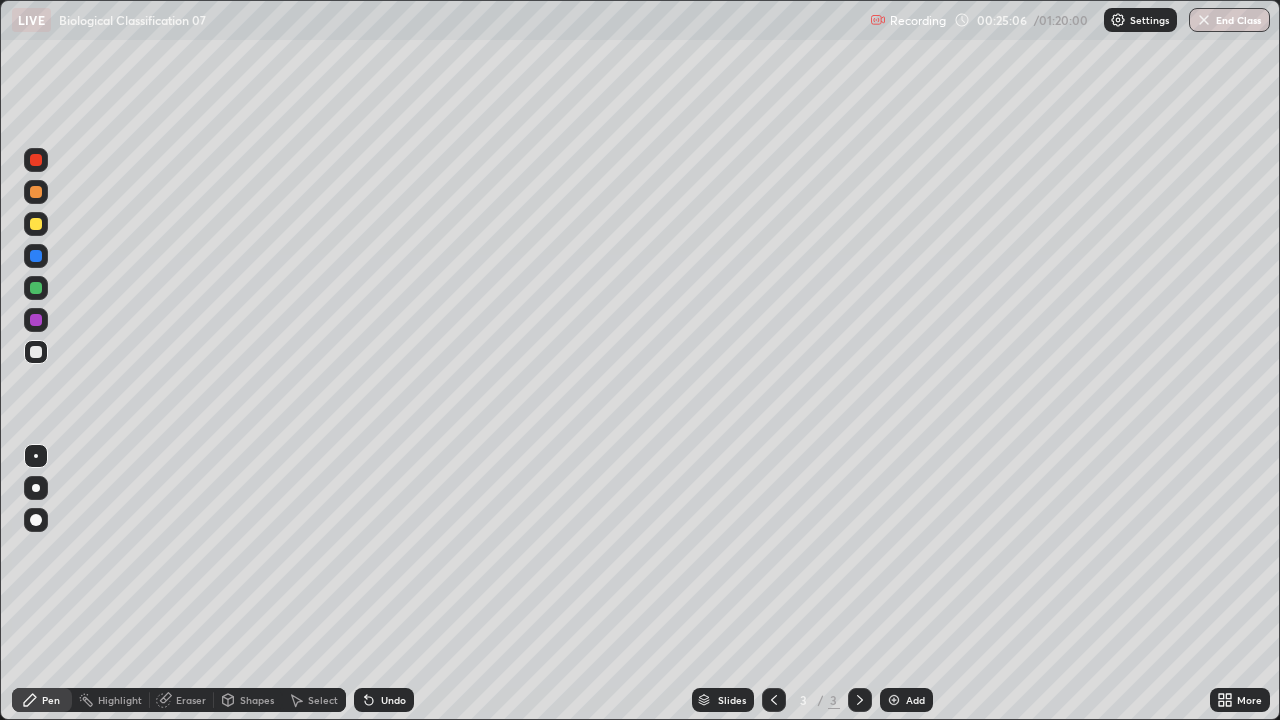 click at bounding box center [36, 224] 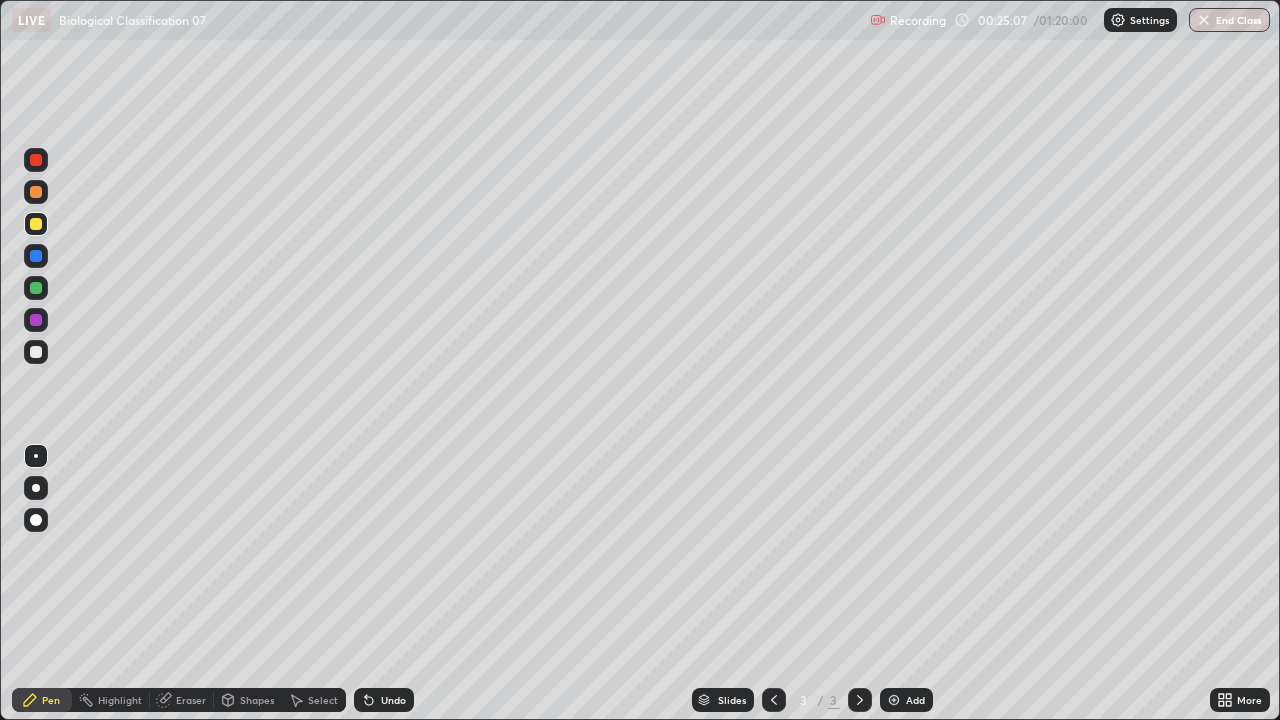 click at bounding box center [36, 456] 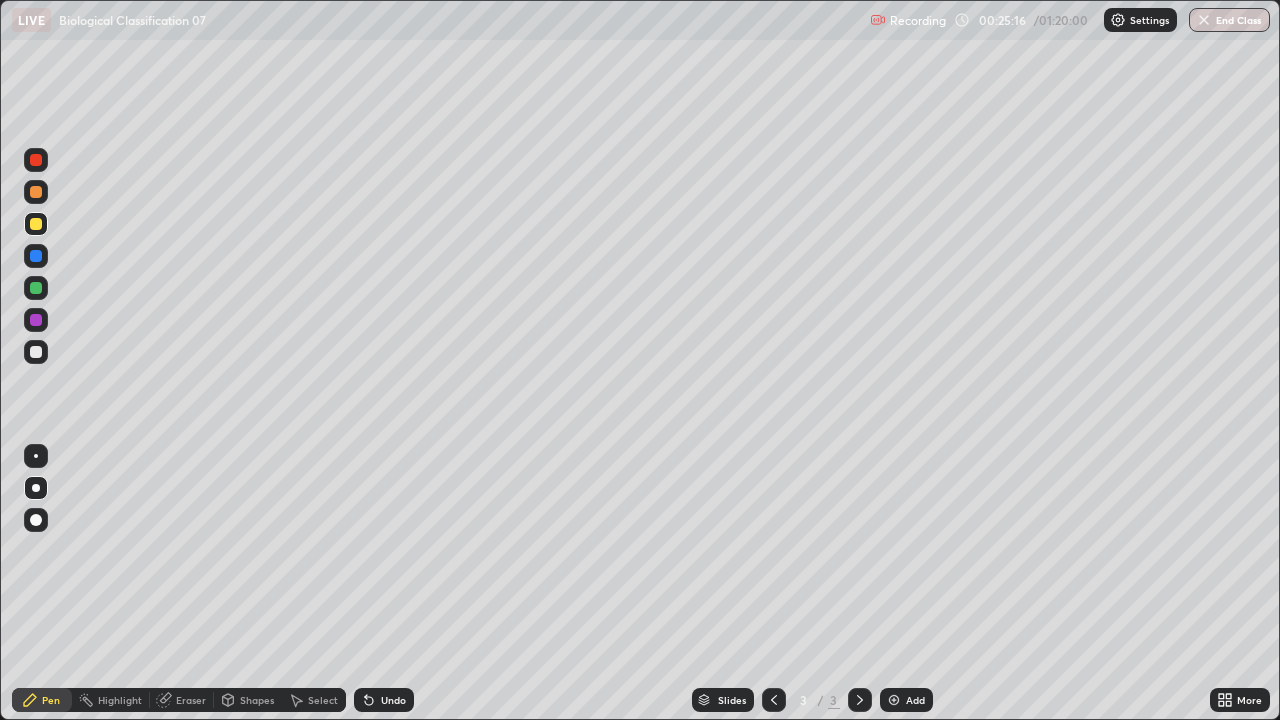 click on "Undo" at bounding box center (393, 700) 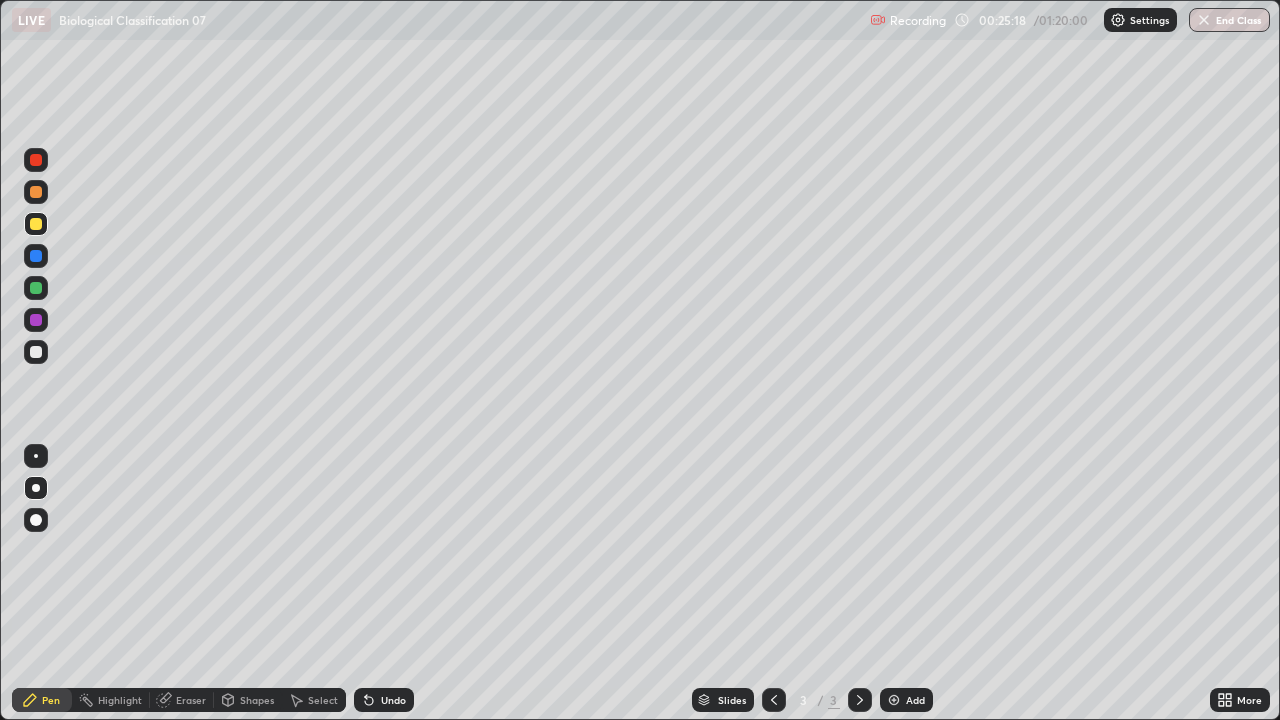 click 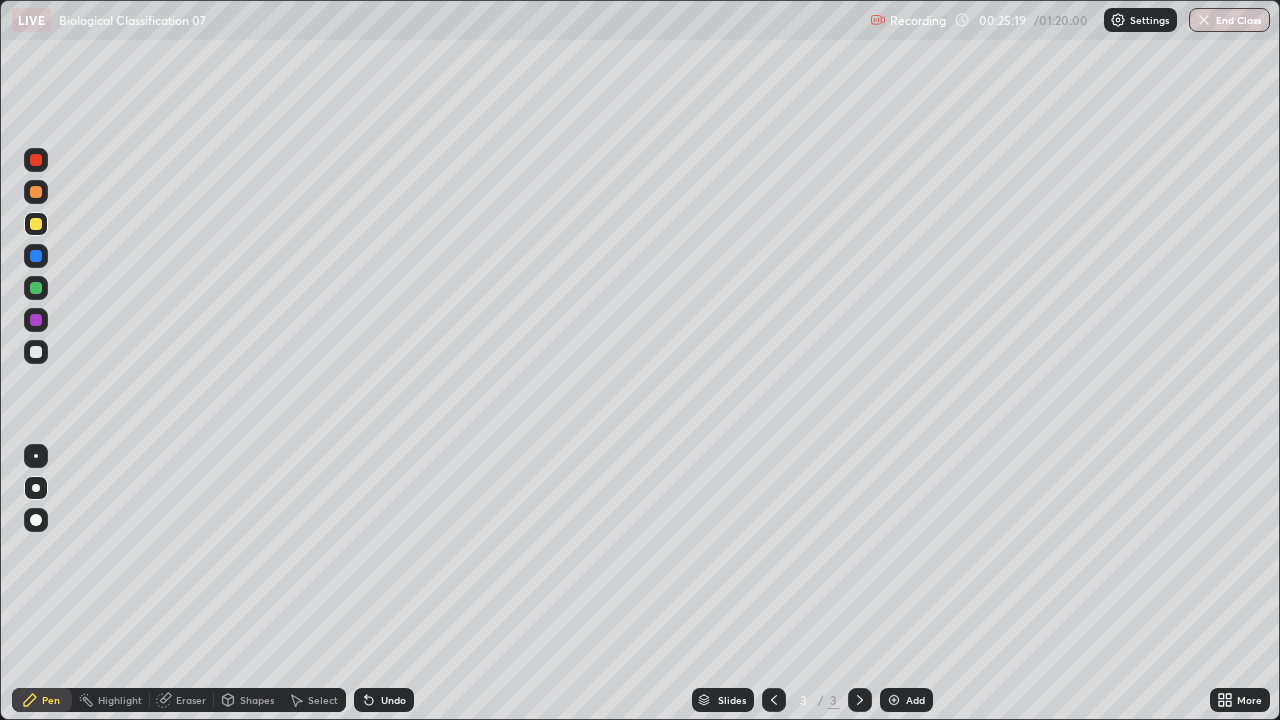 click 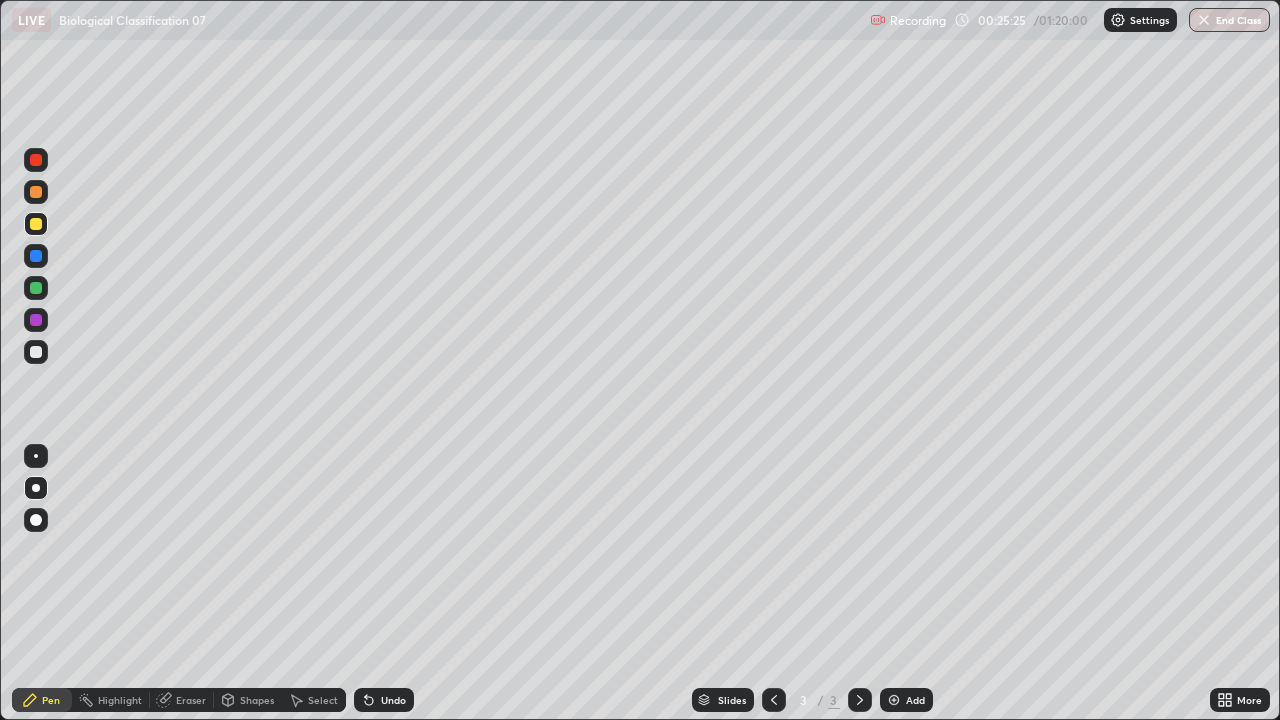 click at bounding box center (36, 352) 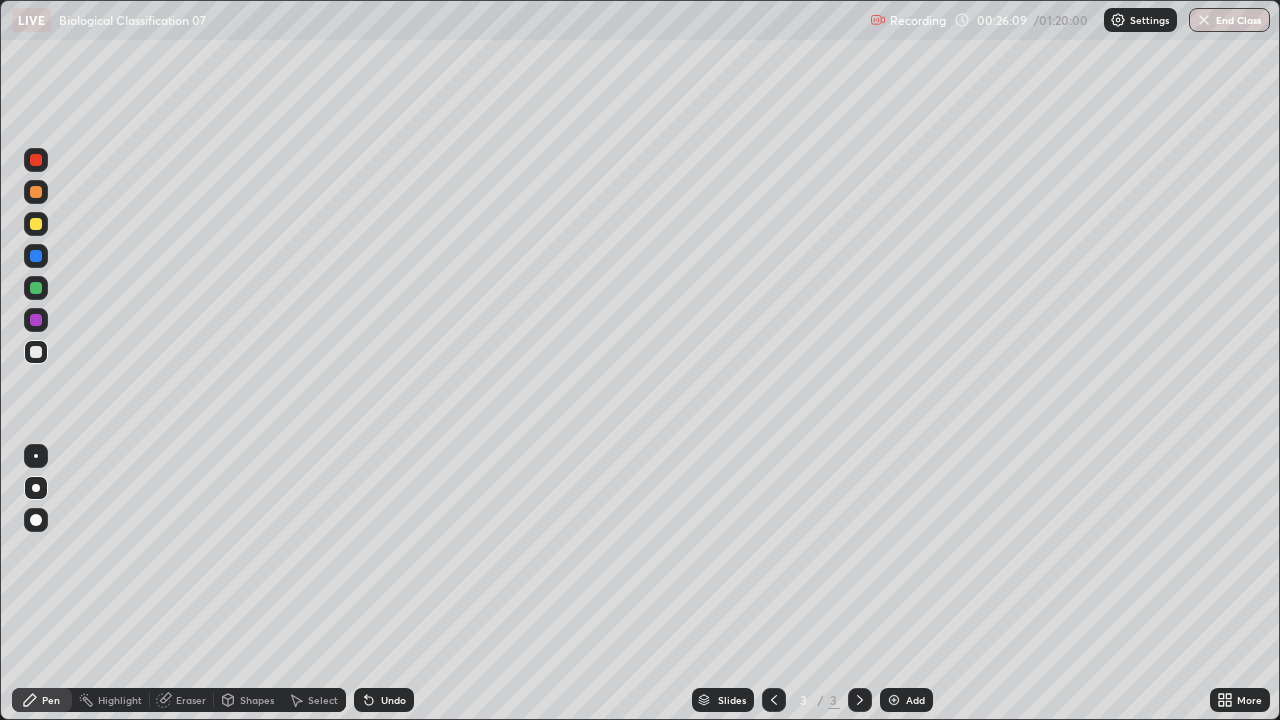click at bounding box center [36, 224] 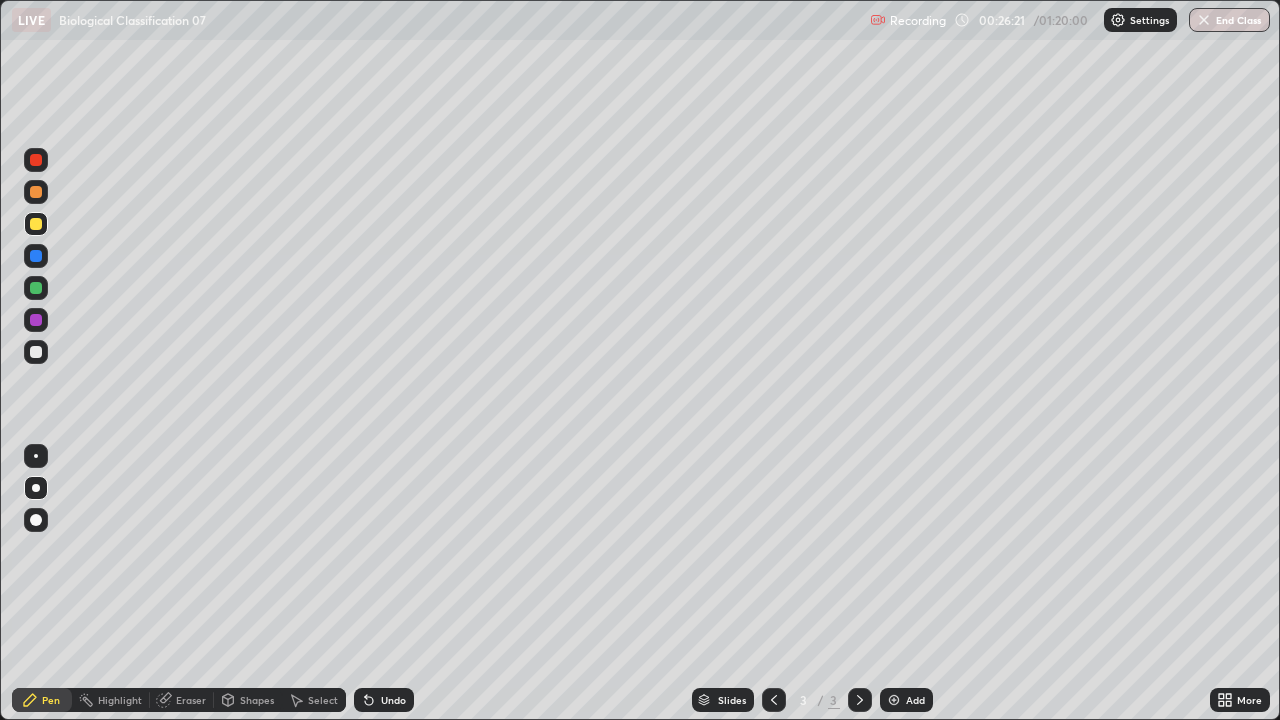 click at bounding box center [36, 352] 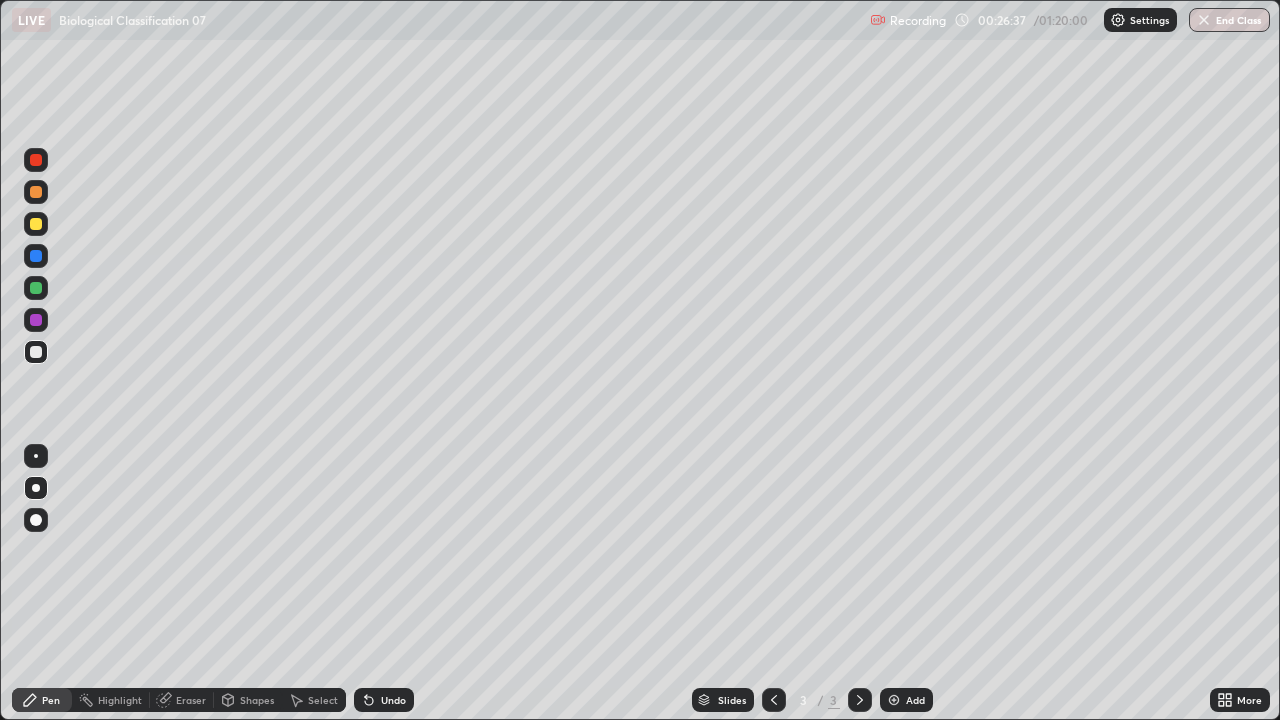 click on "Undo" at bounding box center (384, 700) 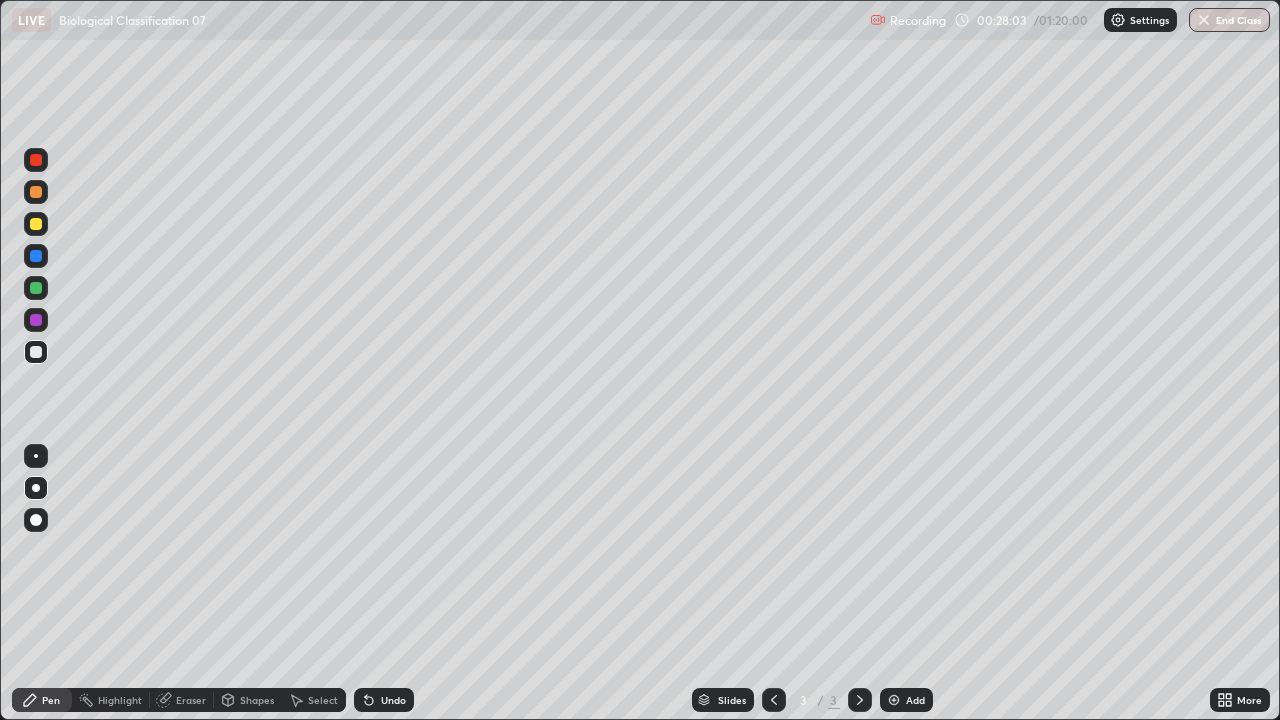 click on "Add" at bounding box center [906, 700] 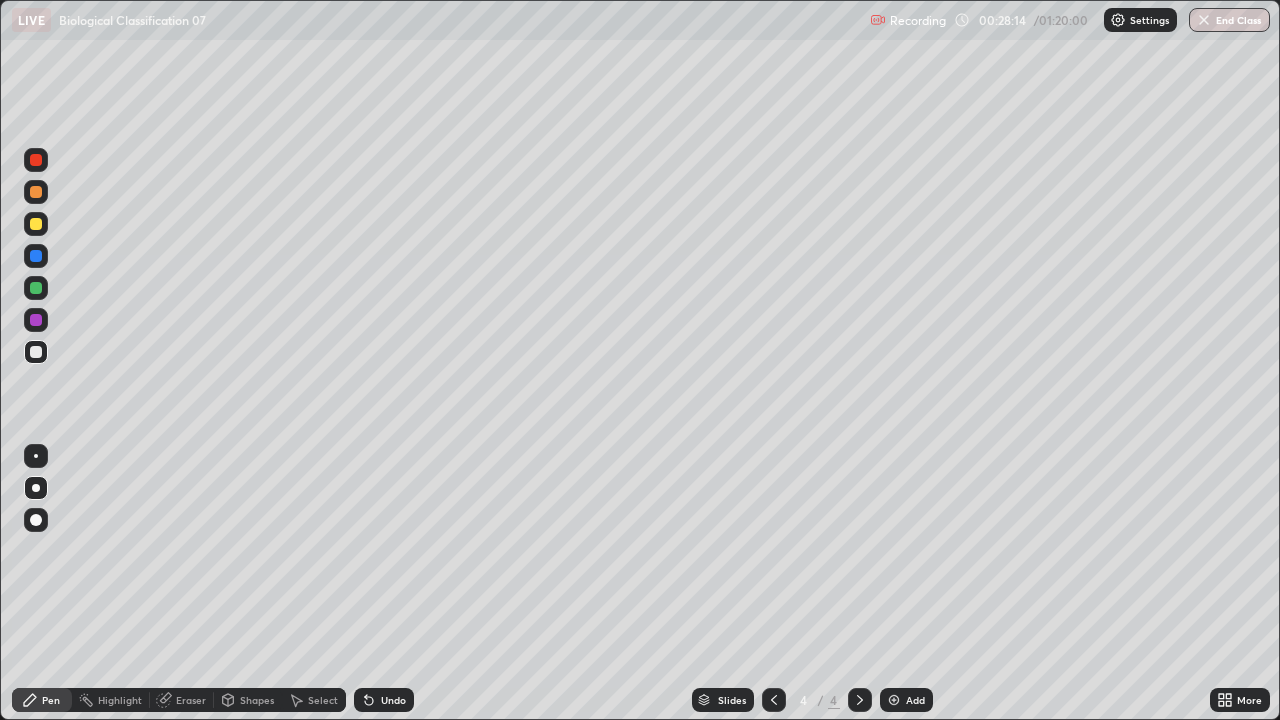 click at bounding box center (36, 192) 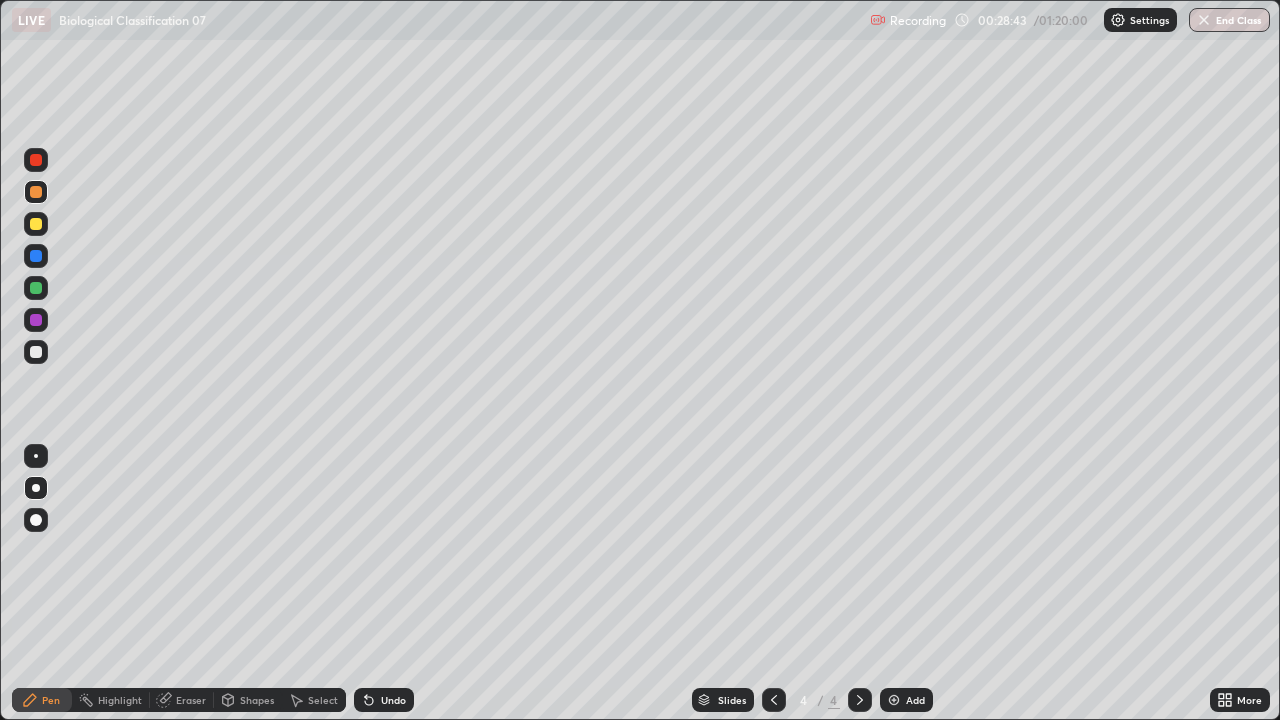 click at bounding box center (36, 352) 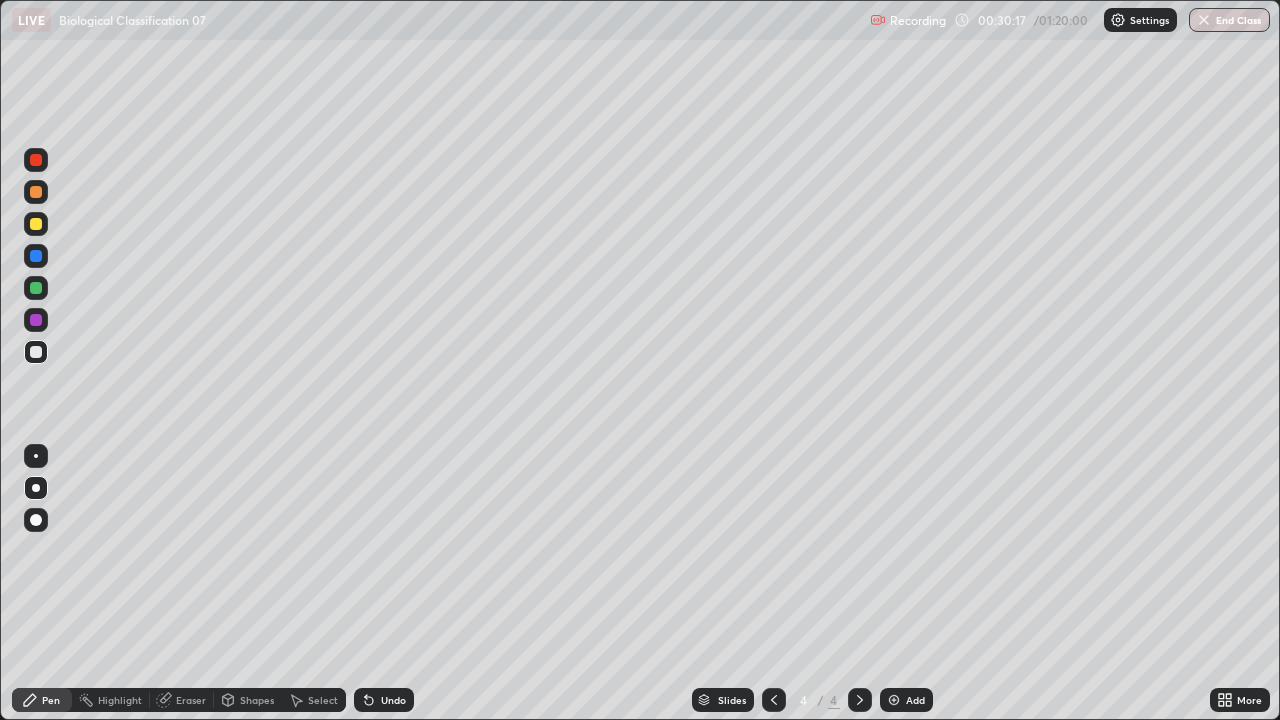 click on "Add" at bounding box center [906, 700] 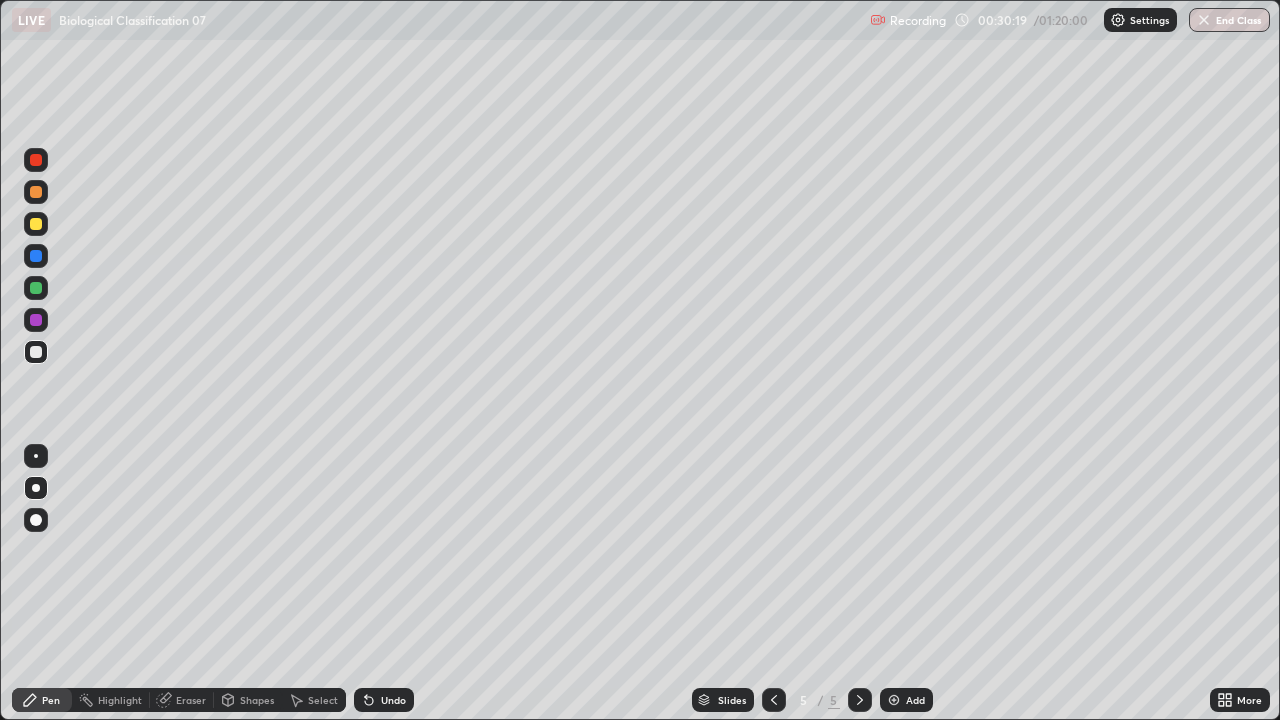 click at bounding box center (36, 224) 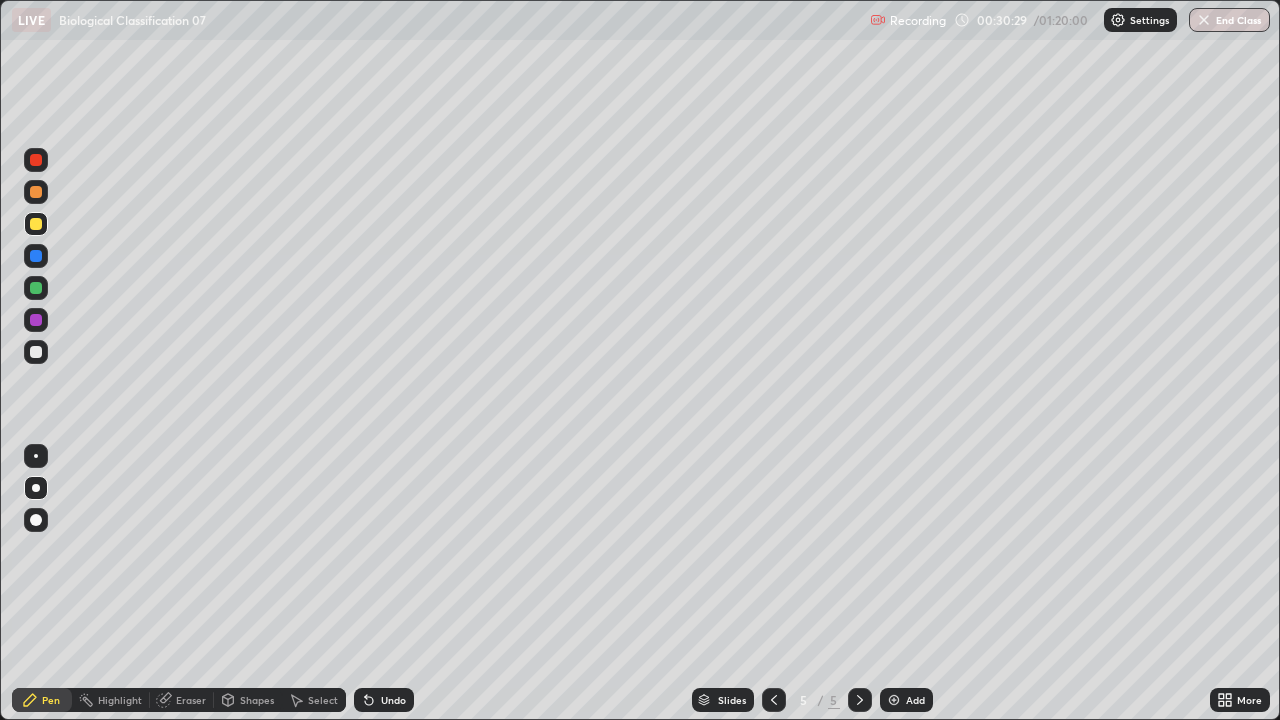 click at bounding box center [36, 352] 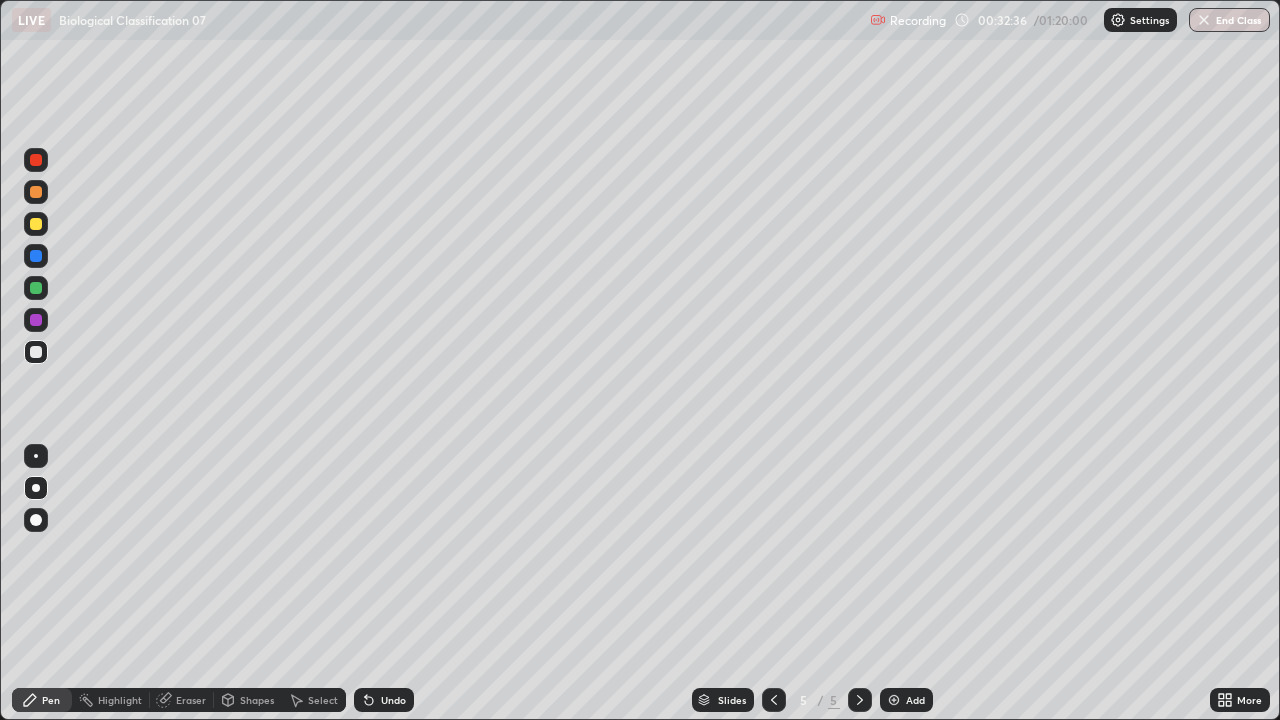 click on "Undo" at bounding box center [384, 700] 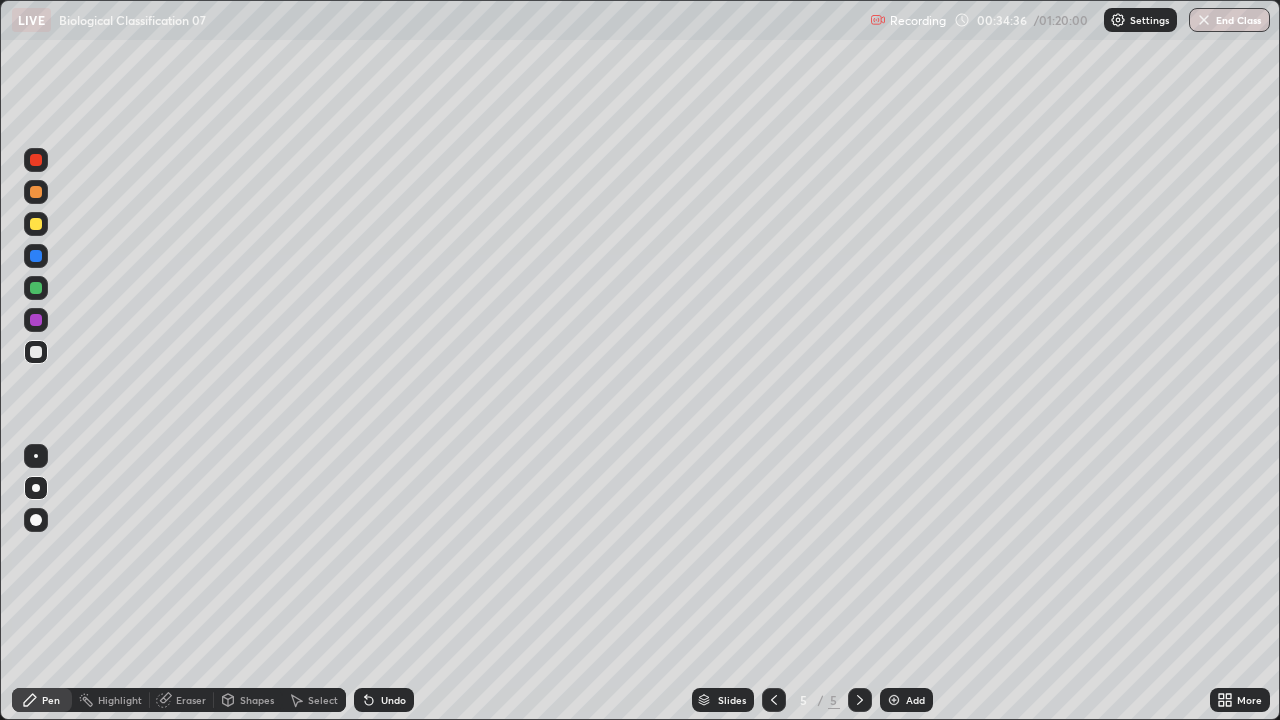 click on "More" at bounding box center [1240, 700] 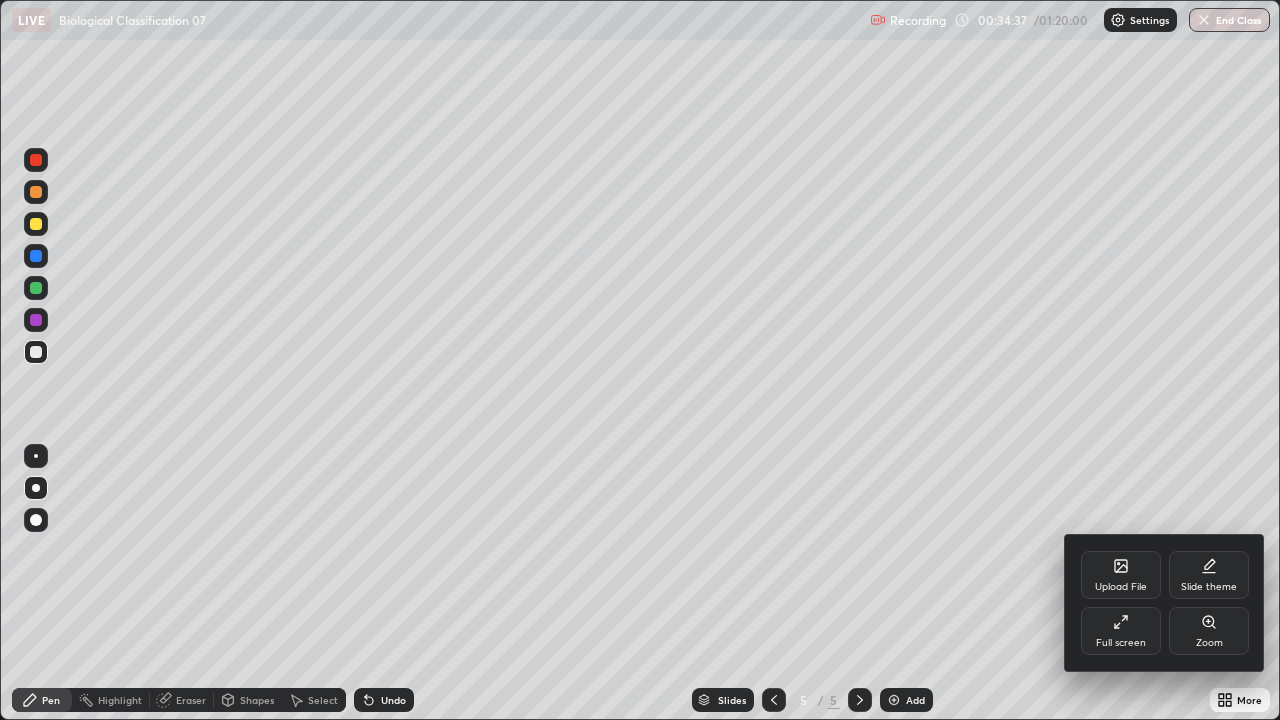 click on "Full screen" at bounding box center [1121, 631] 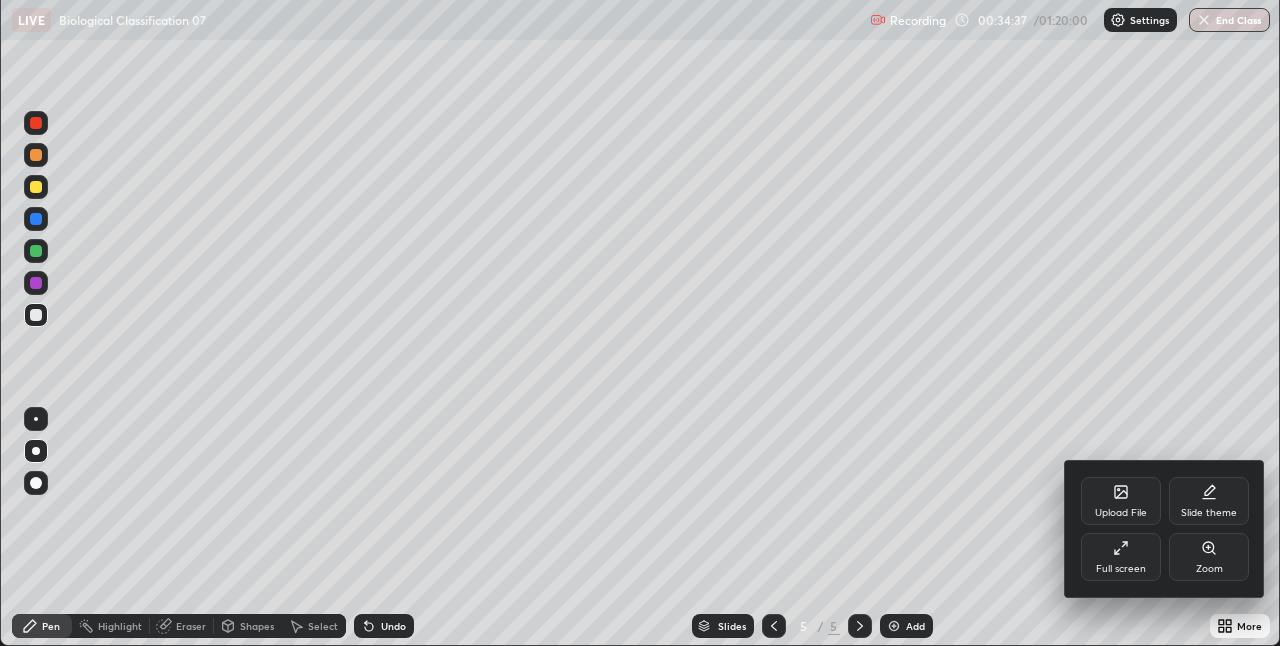 scroll, scrollTop: 646, scrollLeft: 1280, axis: both 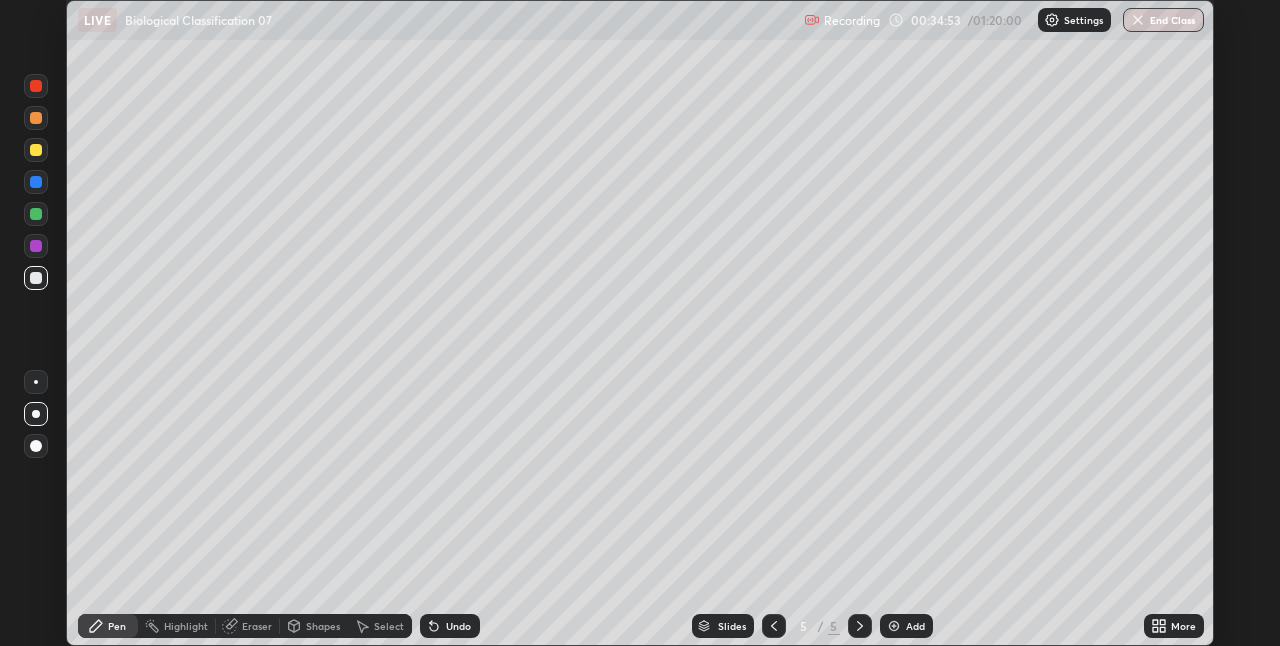 click 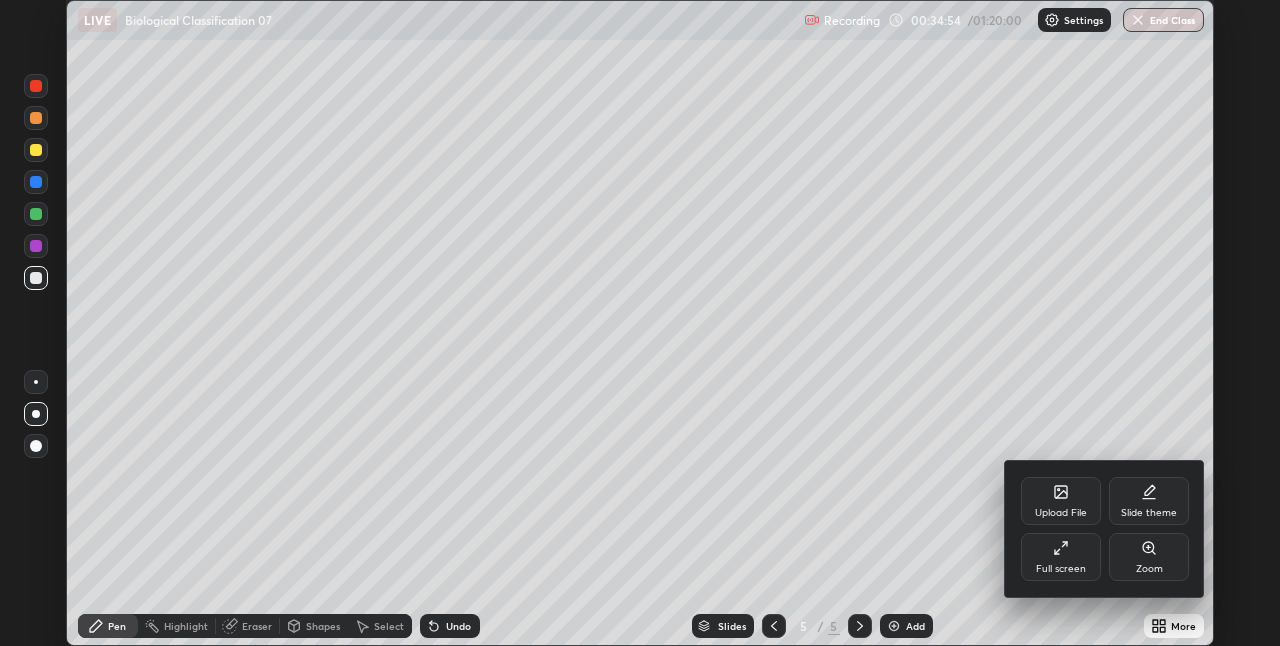click on "Full screen" at bounding box center [1061, 557] 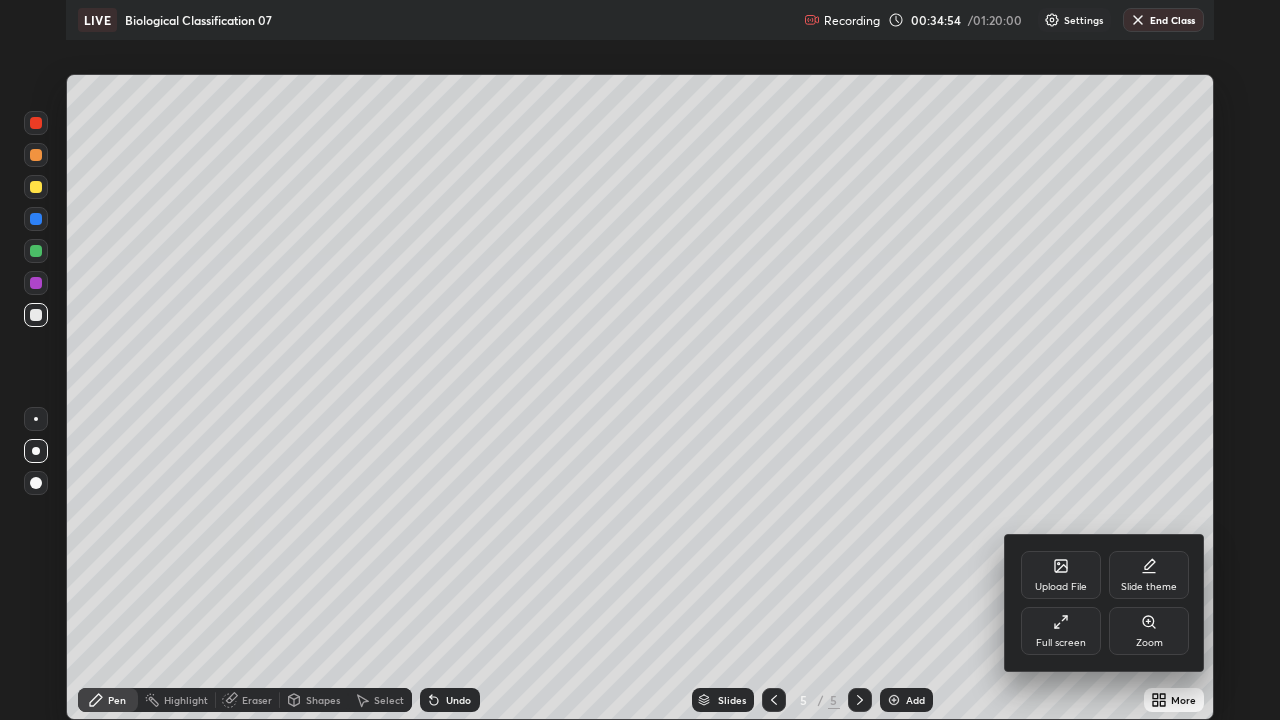 scroll, scrollTop: 99280, scrollLeft: 98720, axis: both 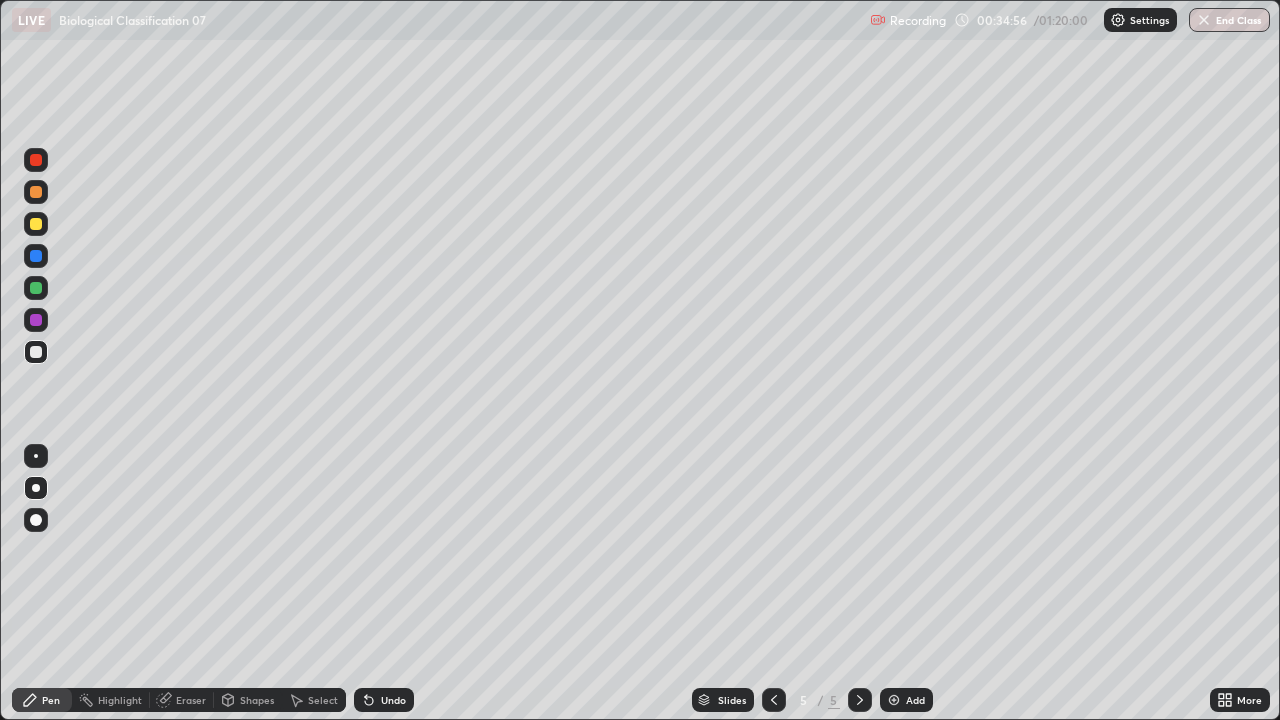 click 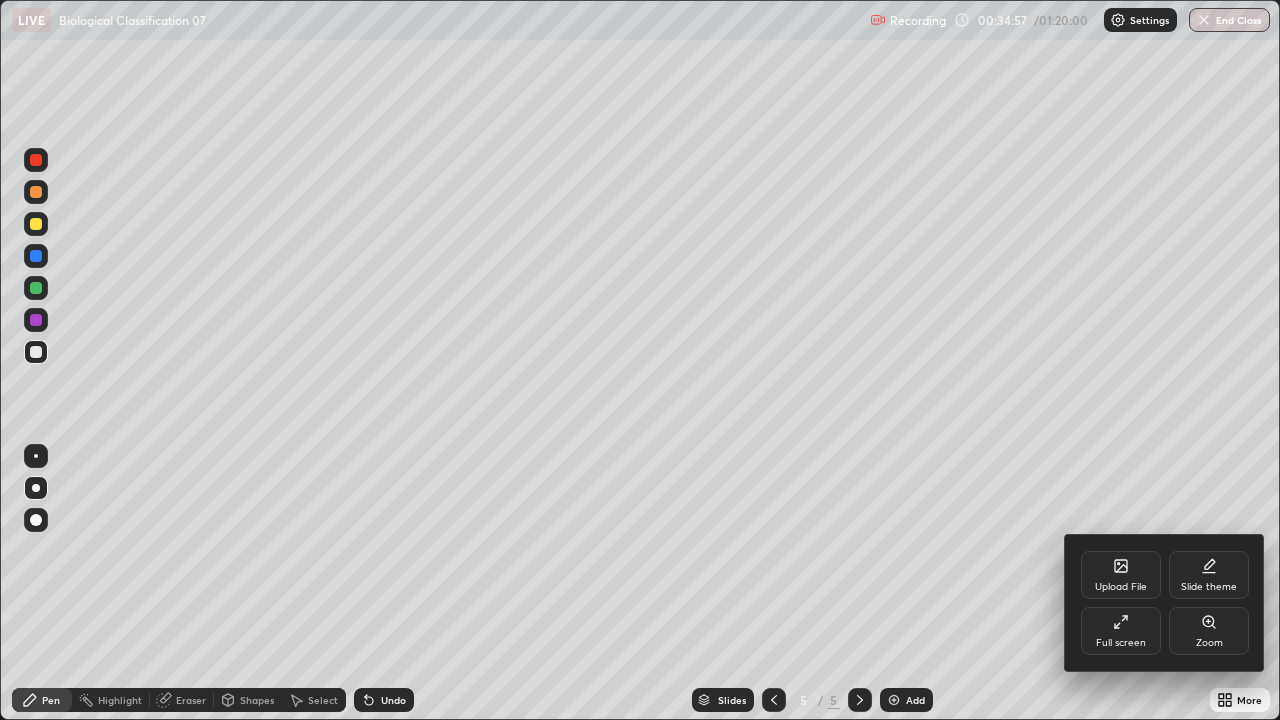 click 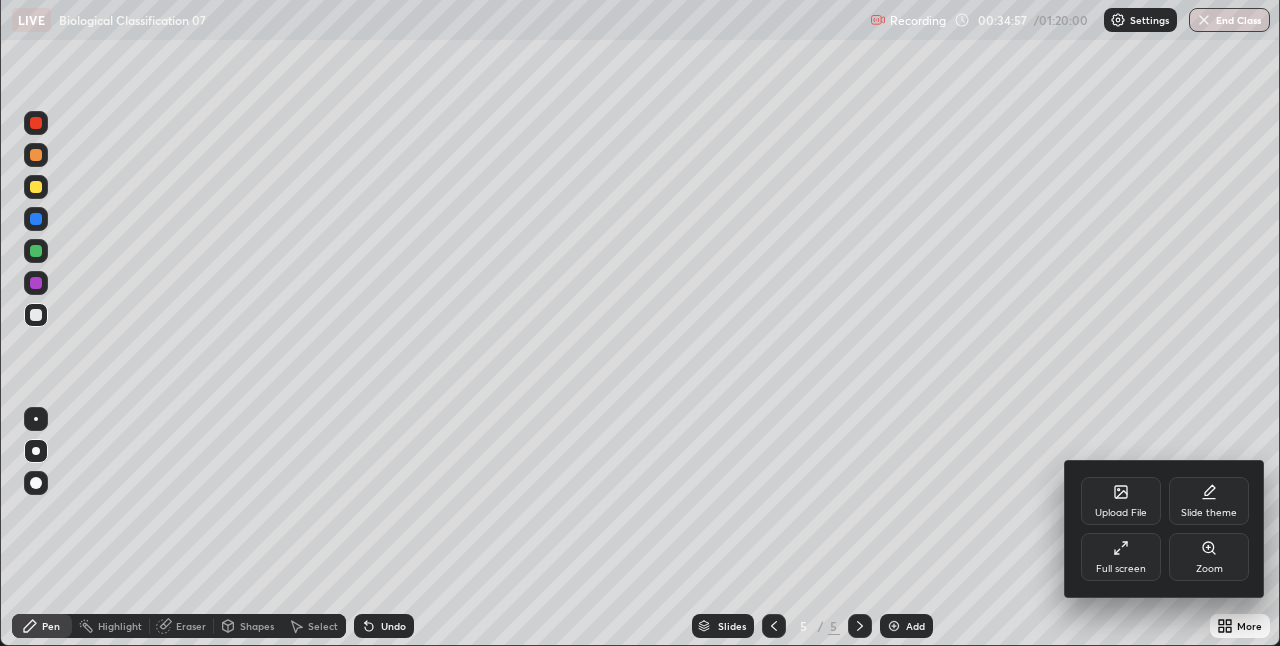 scroll, scrollTop: 646, scrollLeft: 1280, axis: both 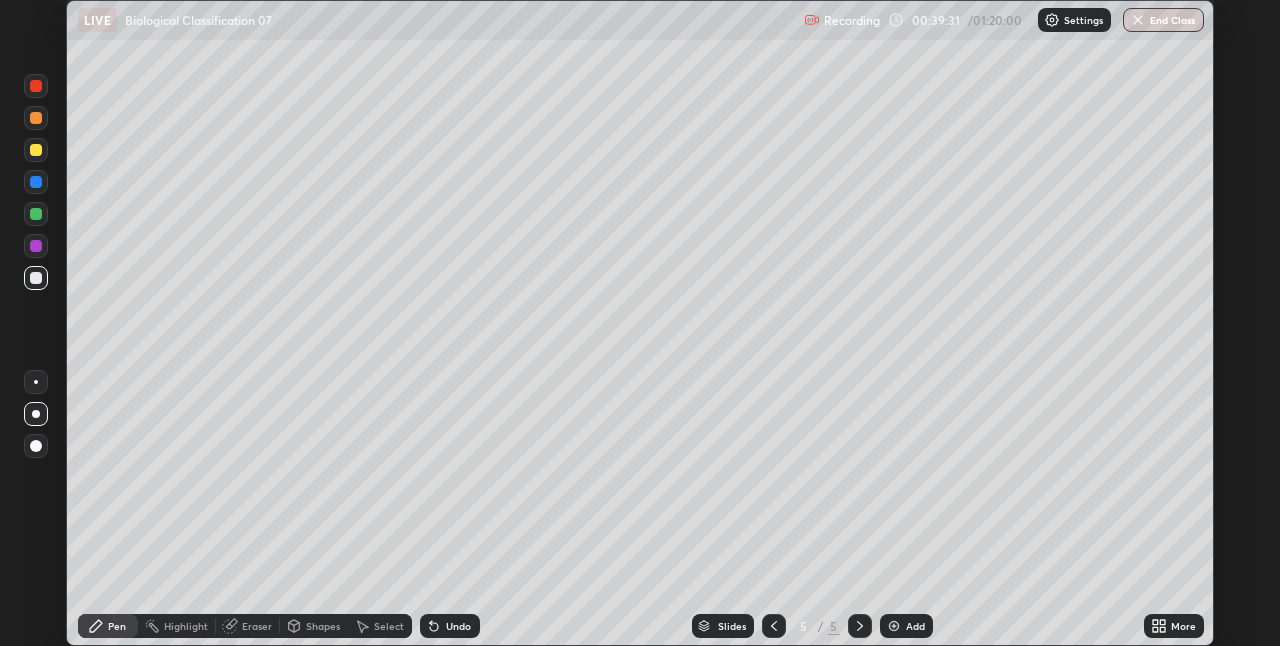 click 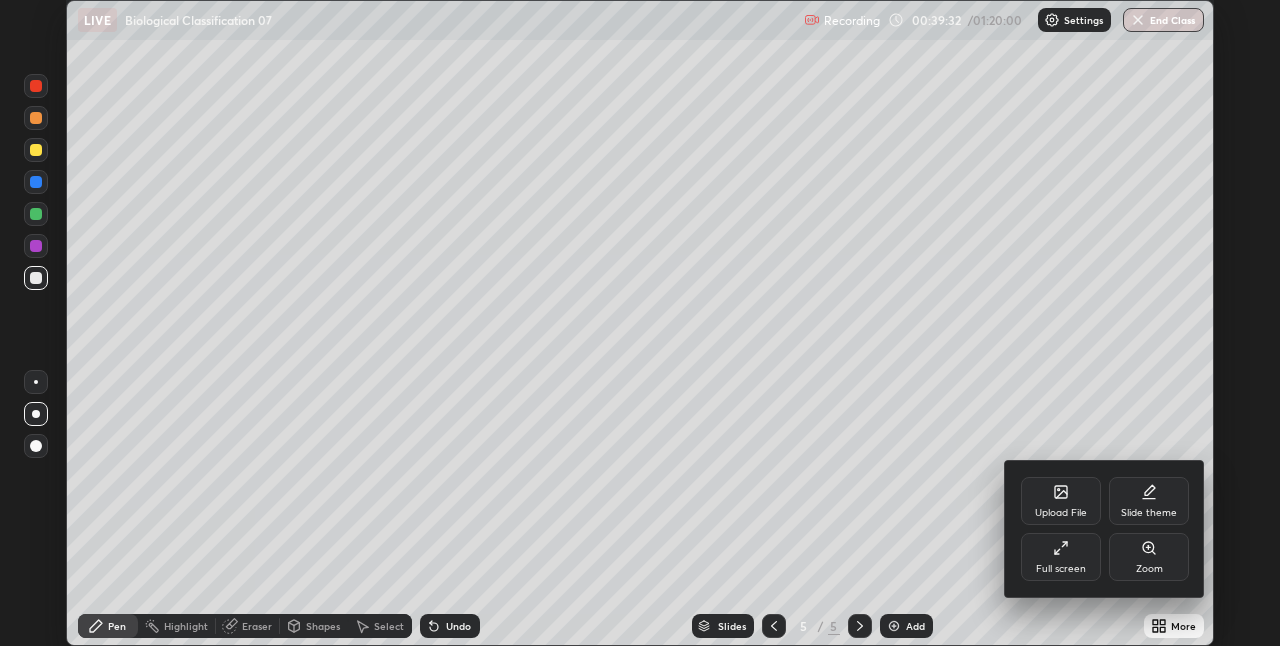 click on "Full screen" at bounding box center (1061, 557) 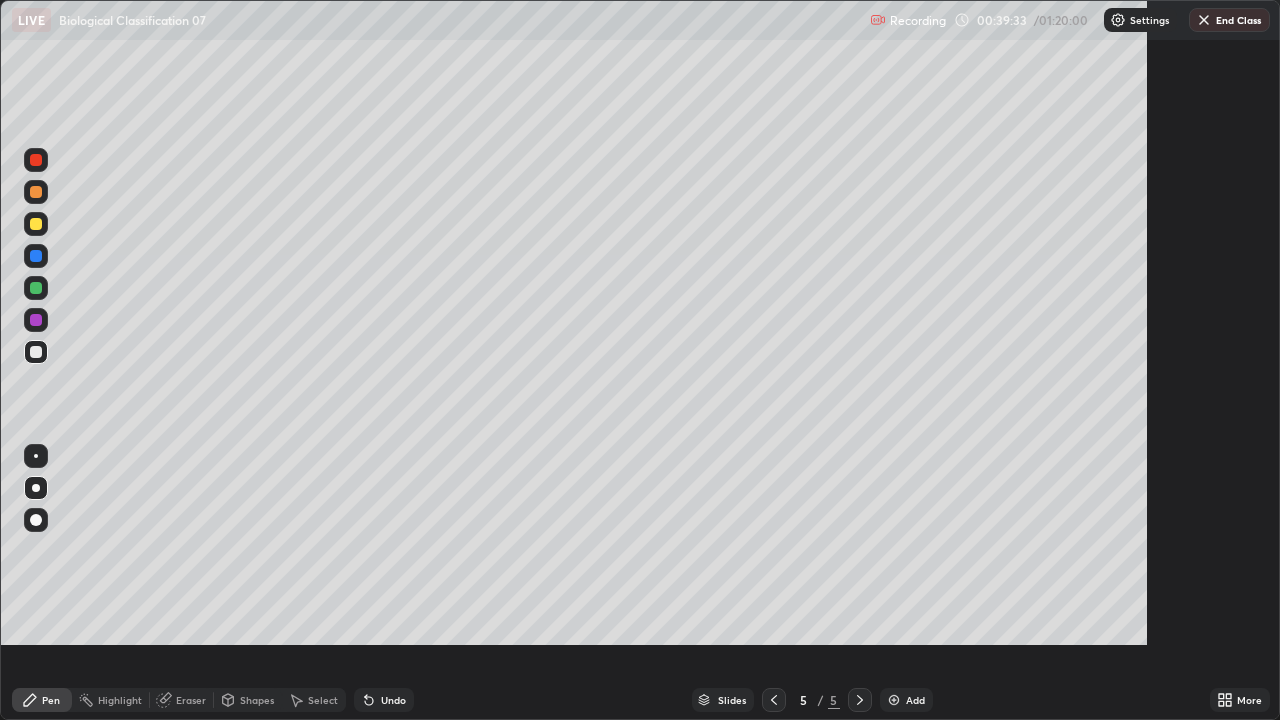 scroll, scrollTop: 99280, scrollLeft: 98720, axis: both 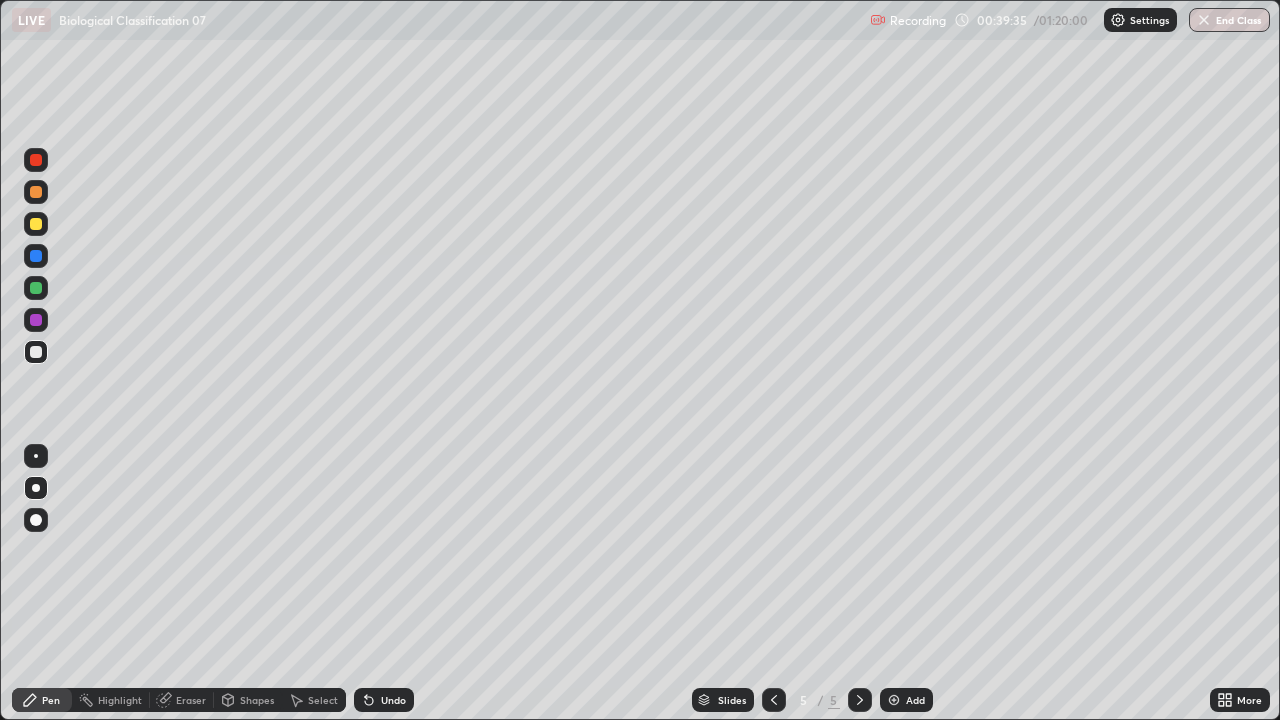 click at bounding box center (894, 700) 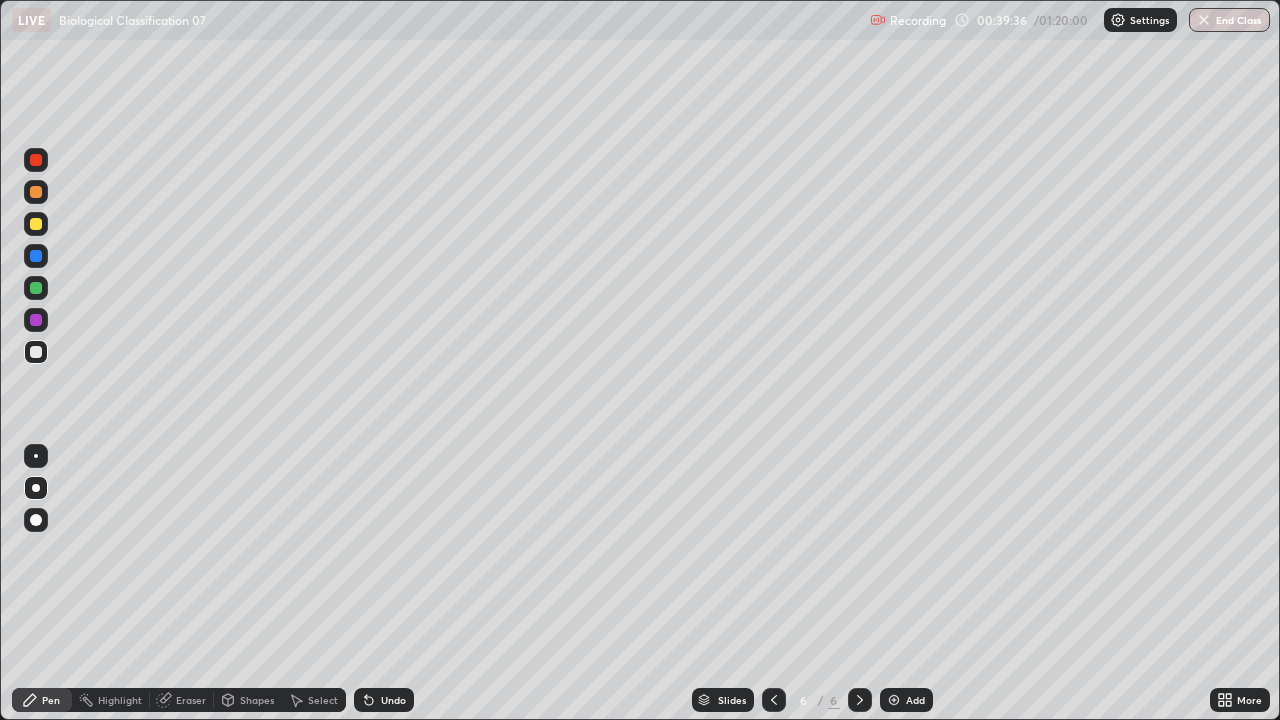 click at bounding box center (36, 224) 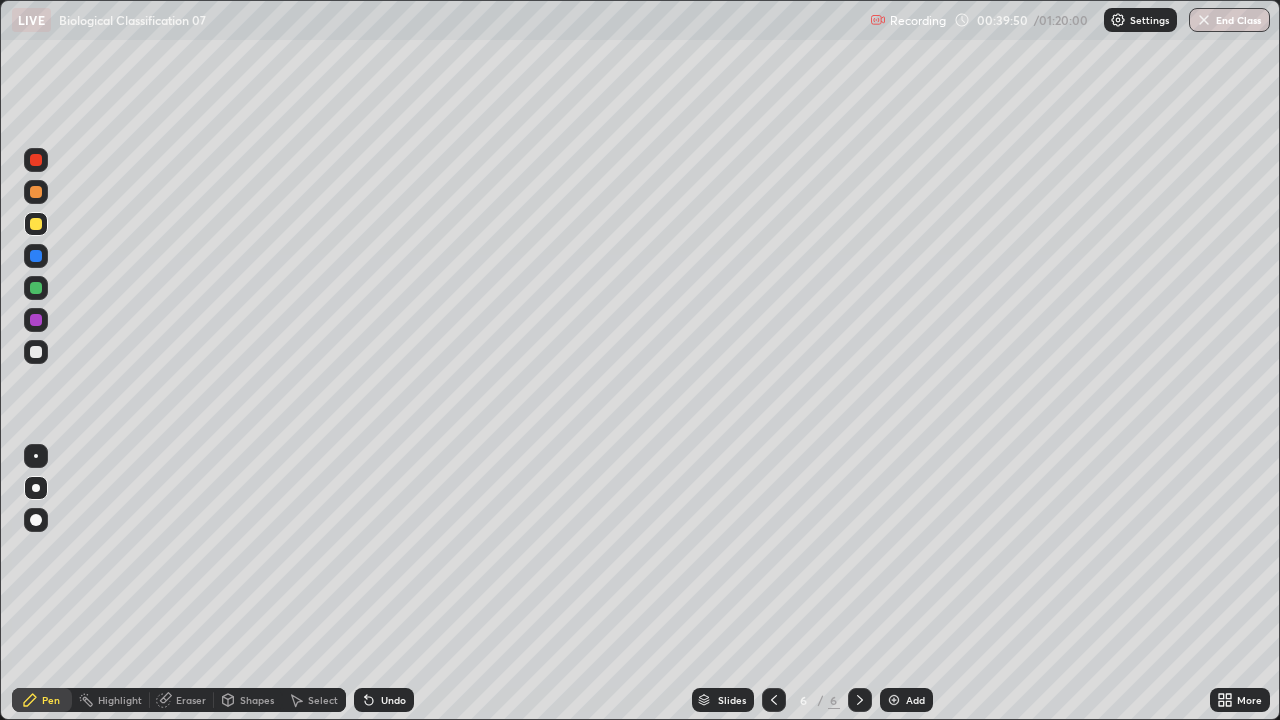 click at bounding box center (36, 352) 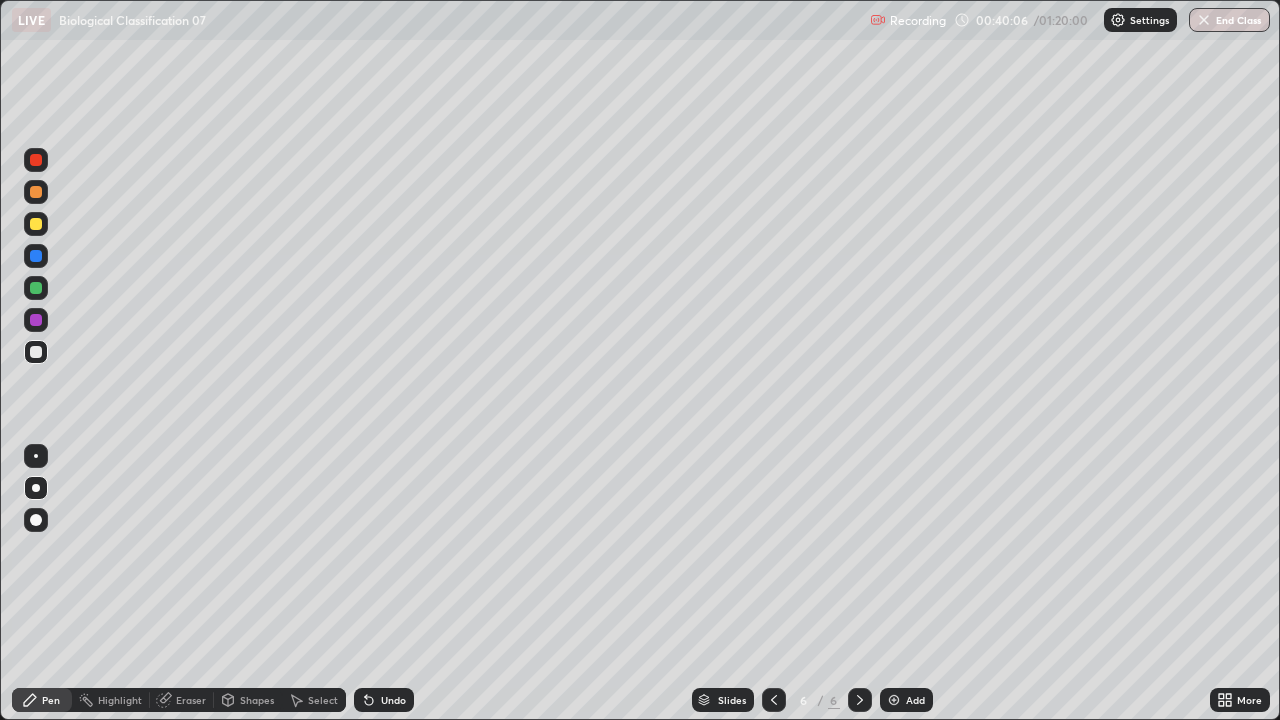 click at bounding box center [36, 224] 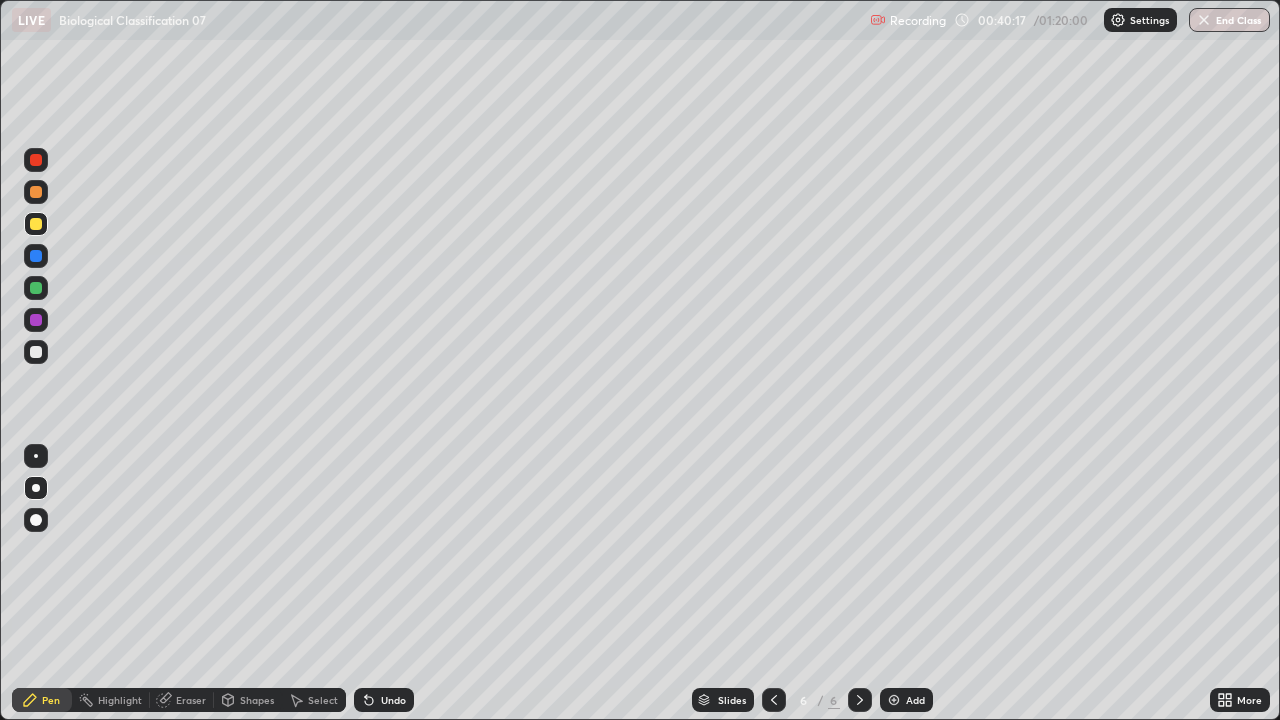 click at bounding box center [36, 352] 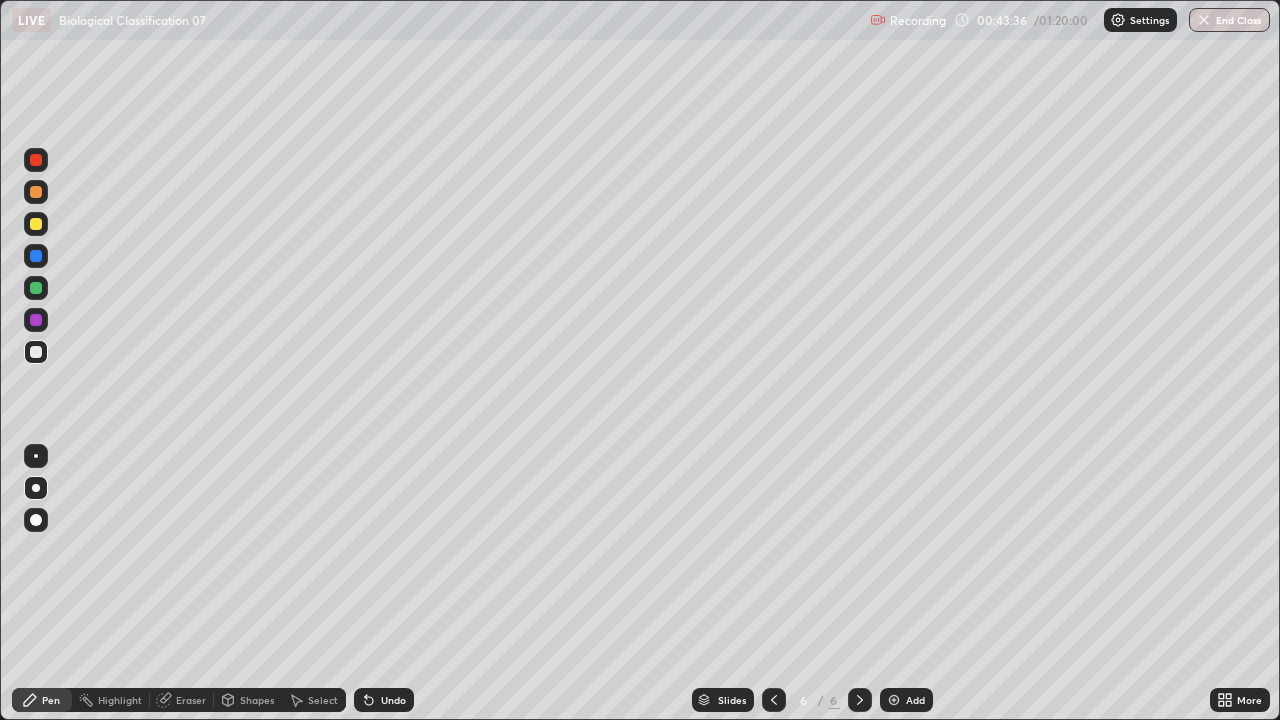 click on "Undo" at bounding box center (384, 700) 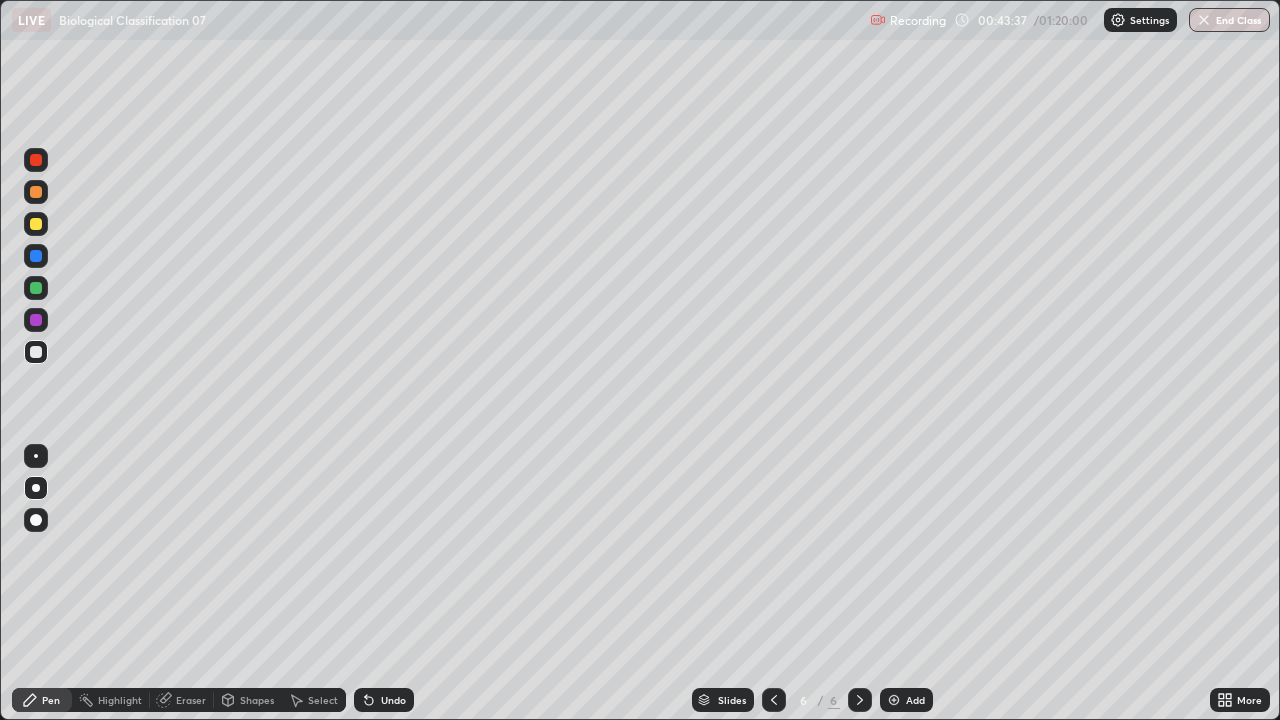 click on "Undo" at bounding box center [384, 700] 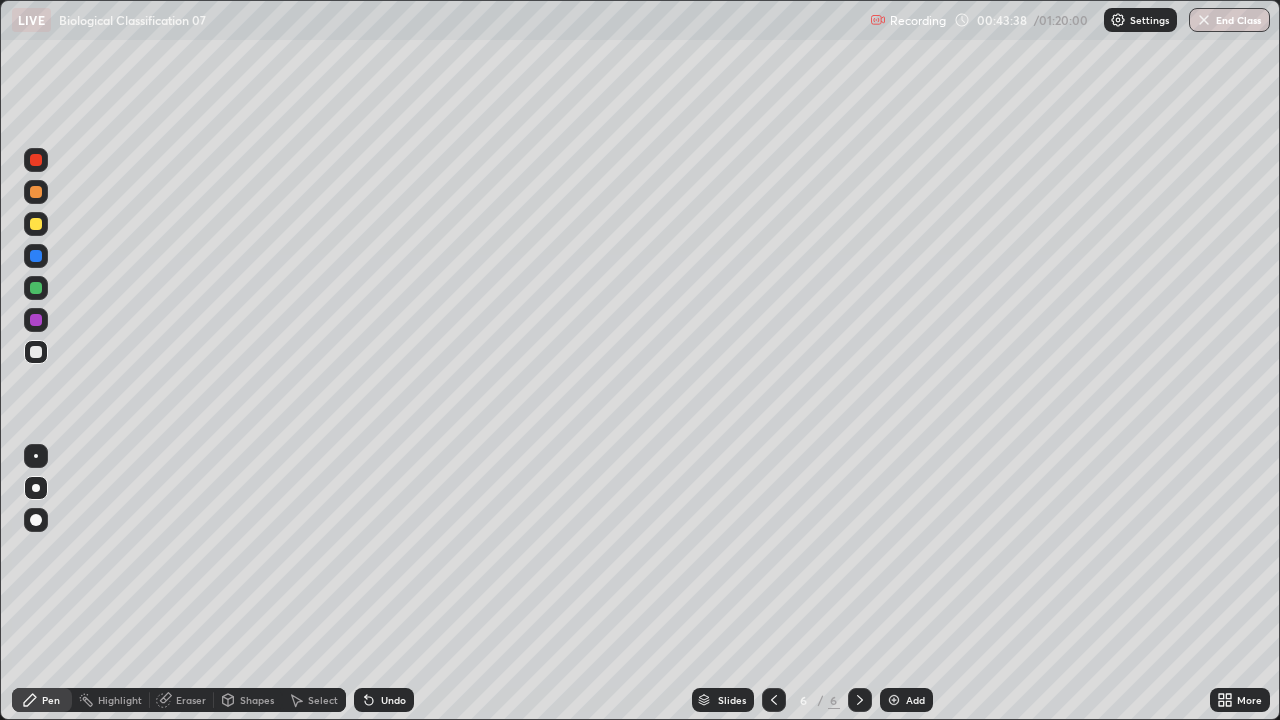 click on "Undo" at bounding box center (393, 700) 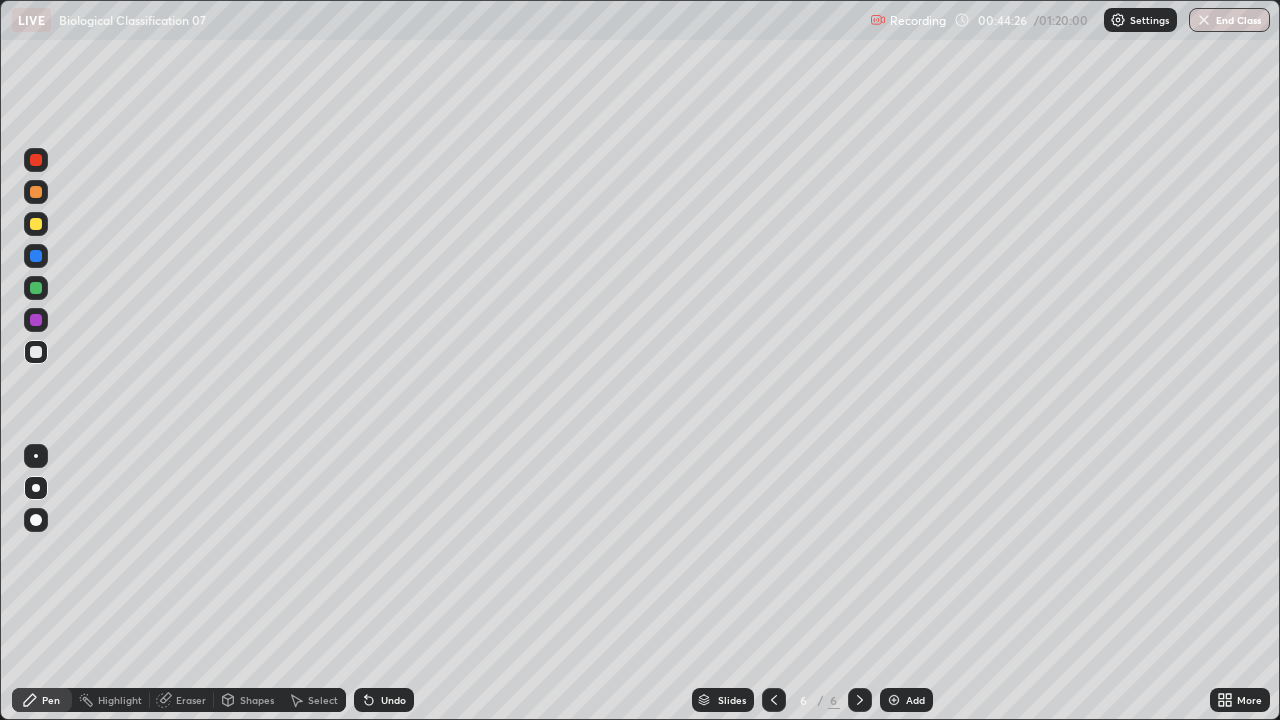click at bounding box center [894, 700] 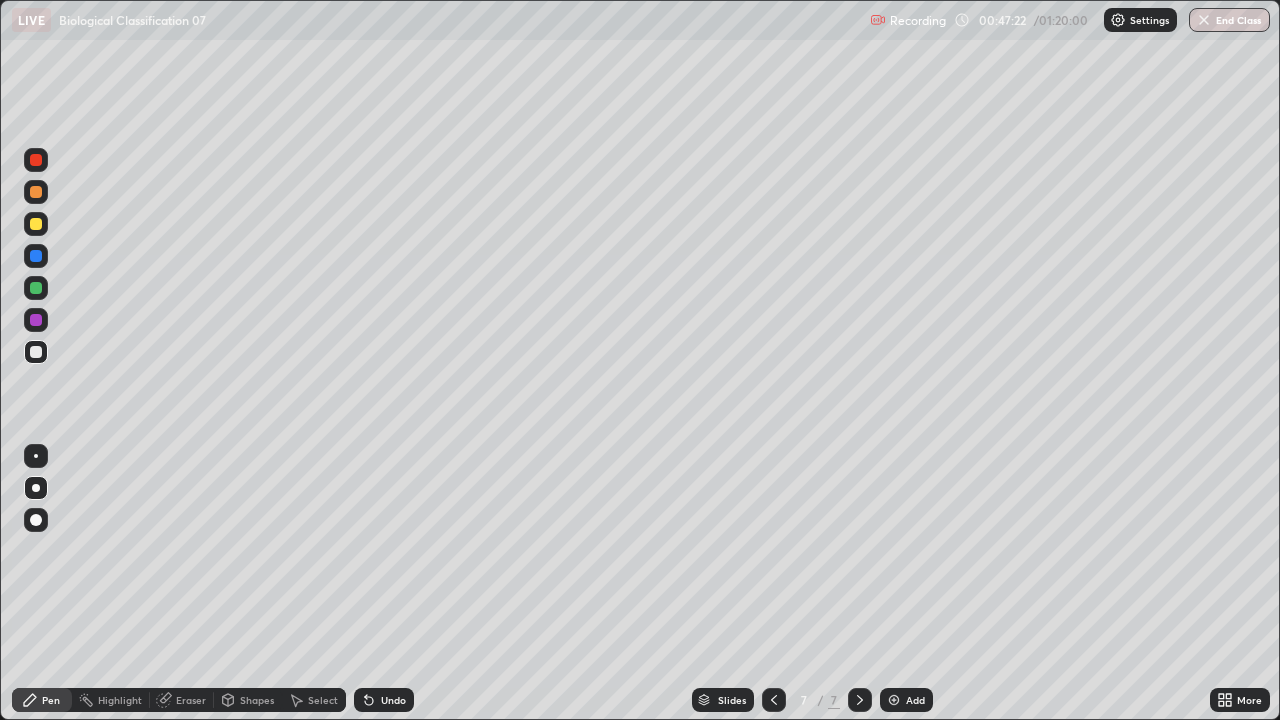 click on "Undo" at bounding box center [393, 700] 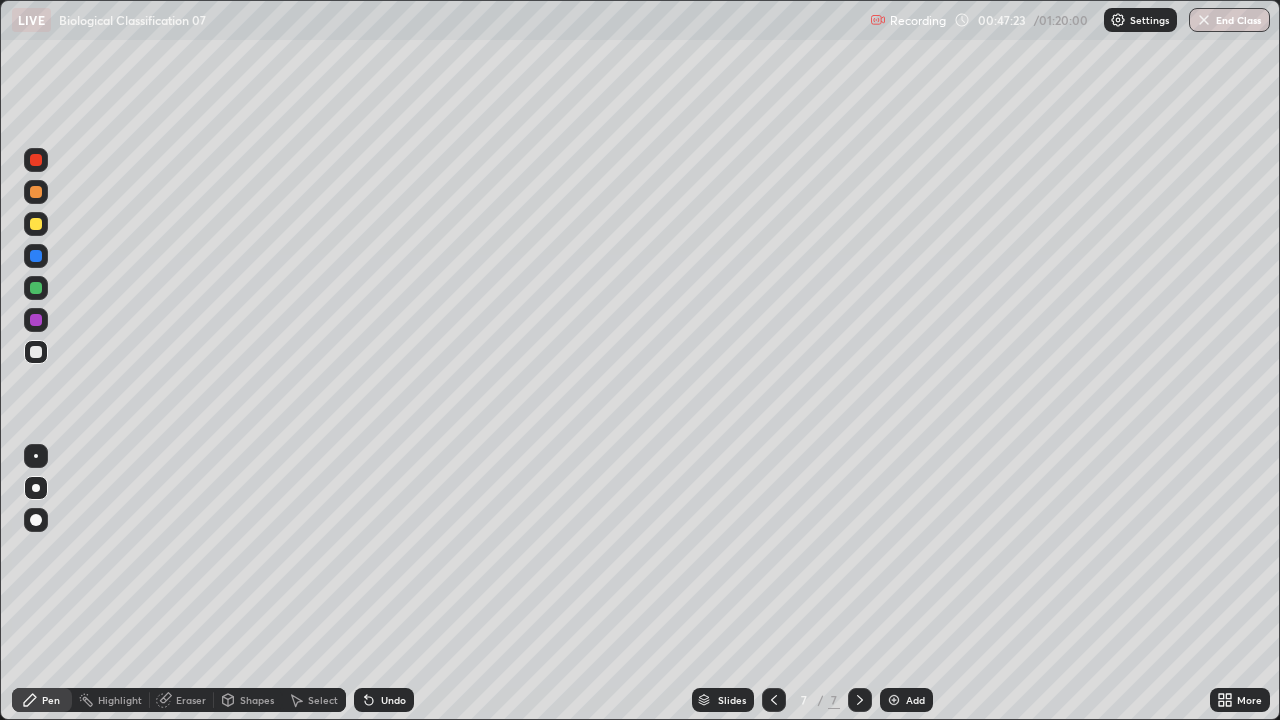 click on "Undo" at bounding box center (384, 700) 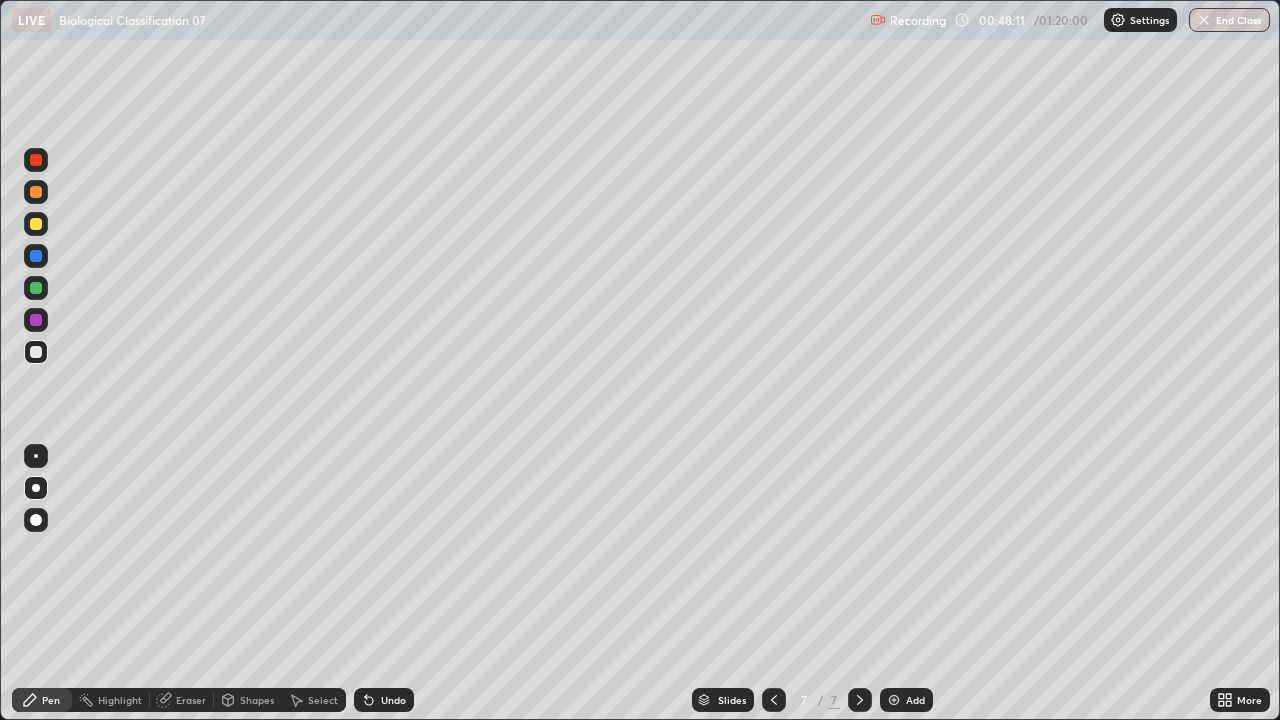 click on "Eraser" at bounding box center [191, 700] 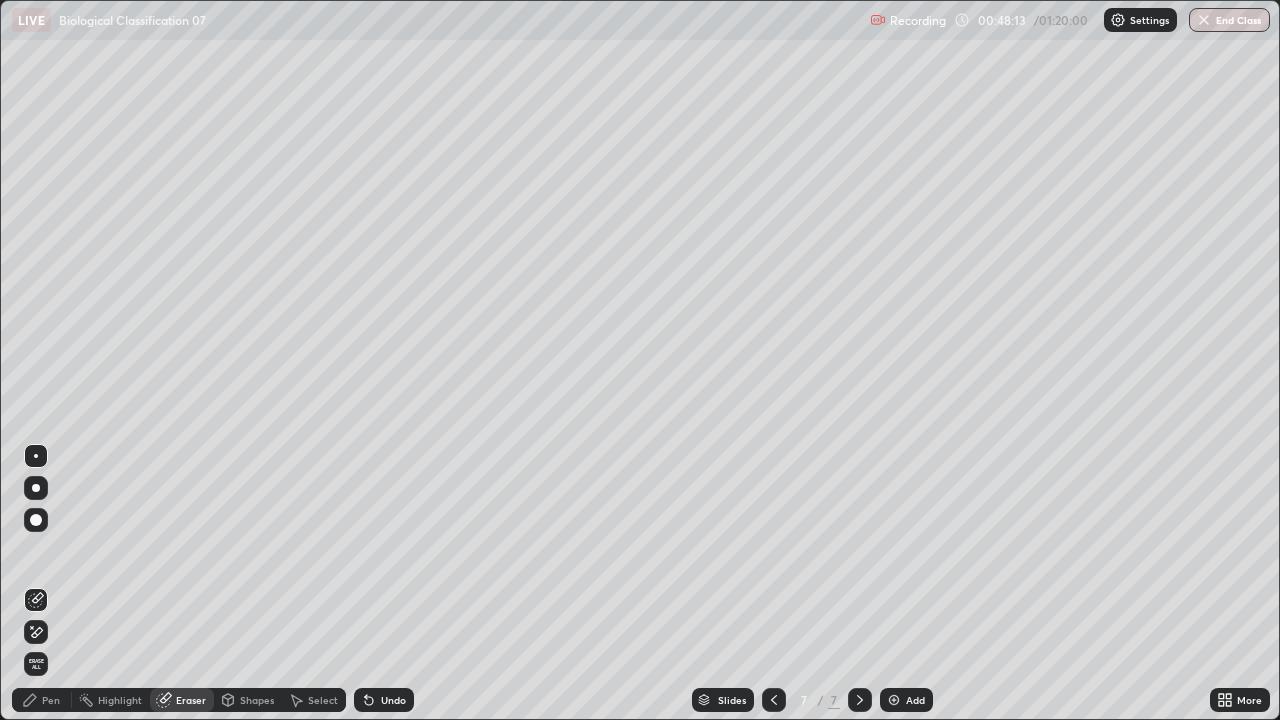 click on "Pen" at bounding box center [51, 700] 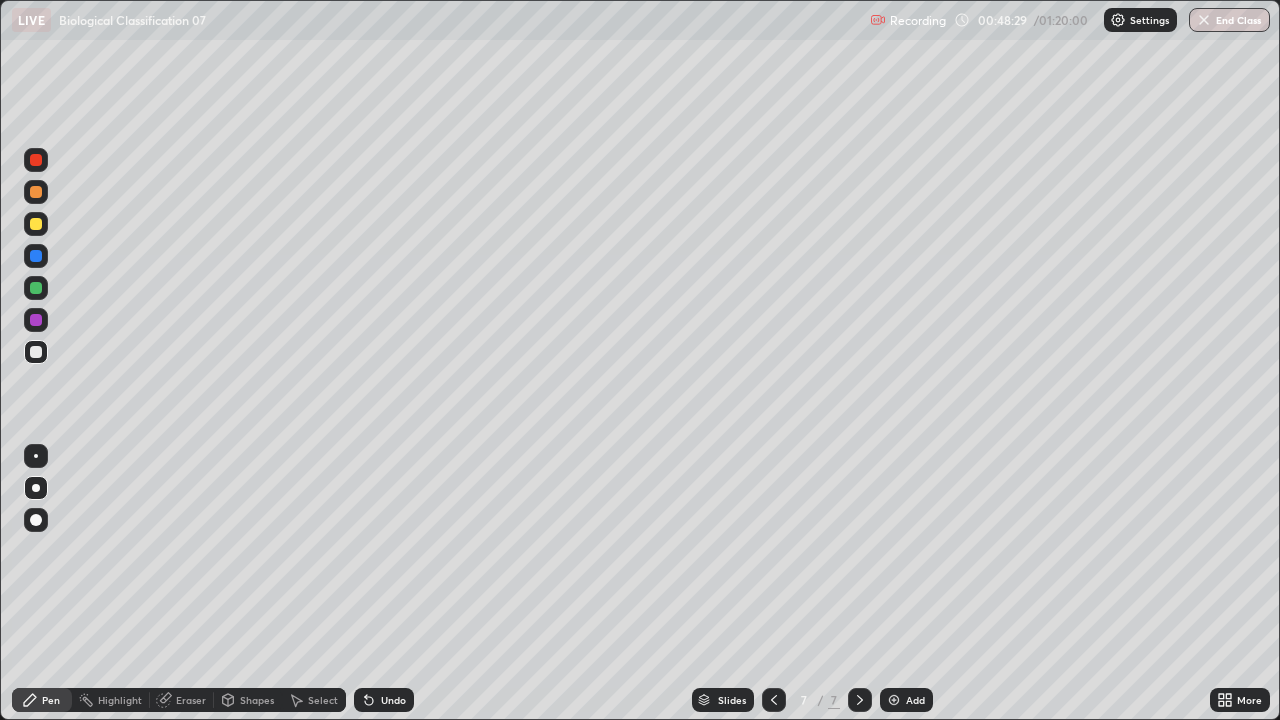 click on "Add" at bounding box center (906, 700) 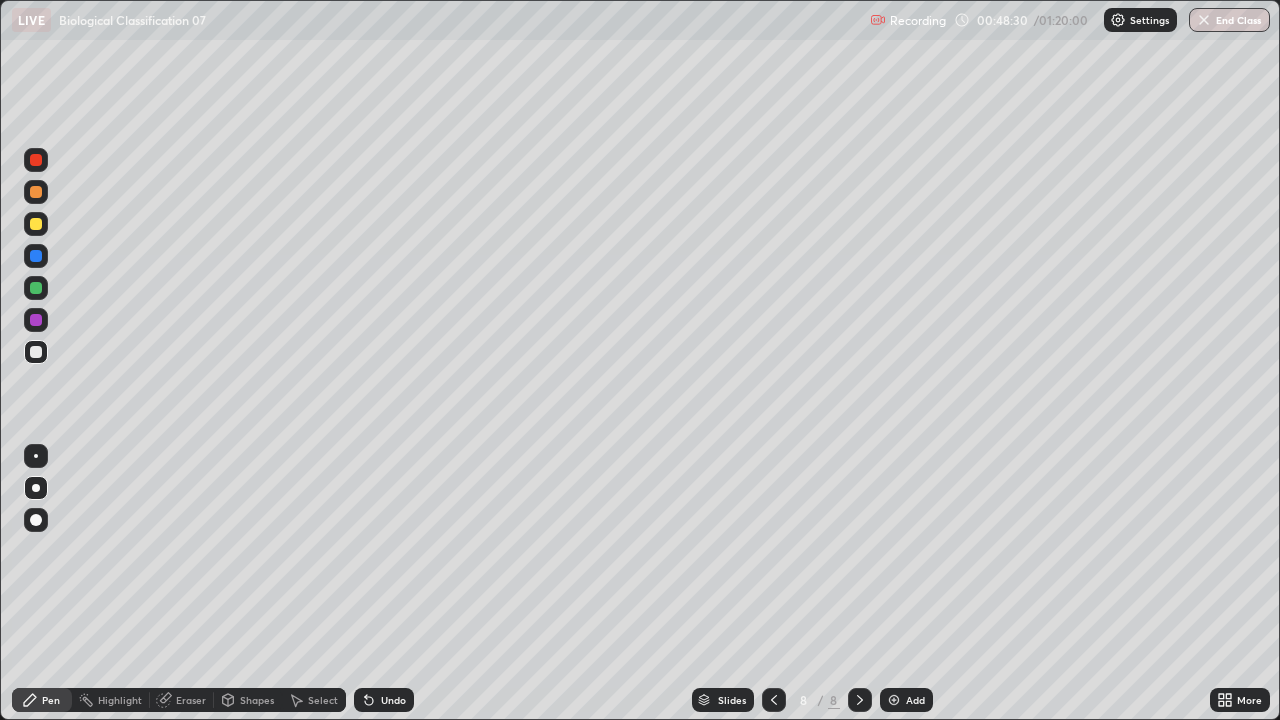 click at bounding box center (36, 224) 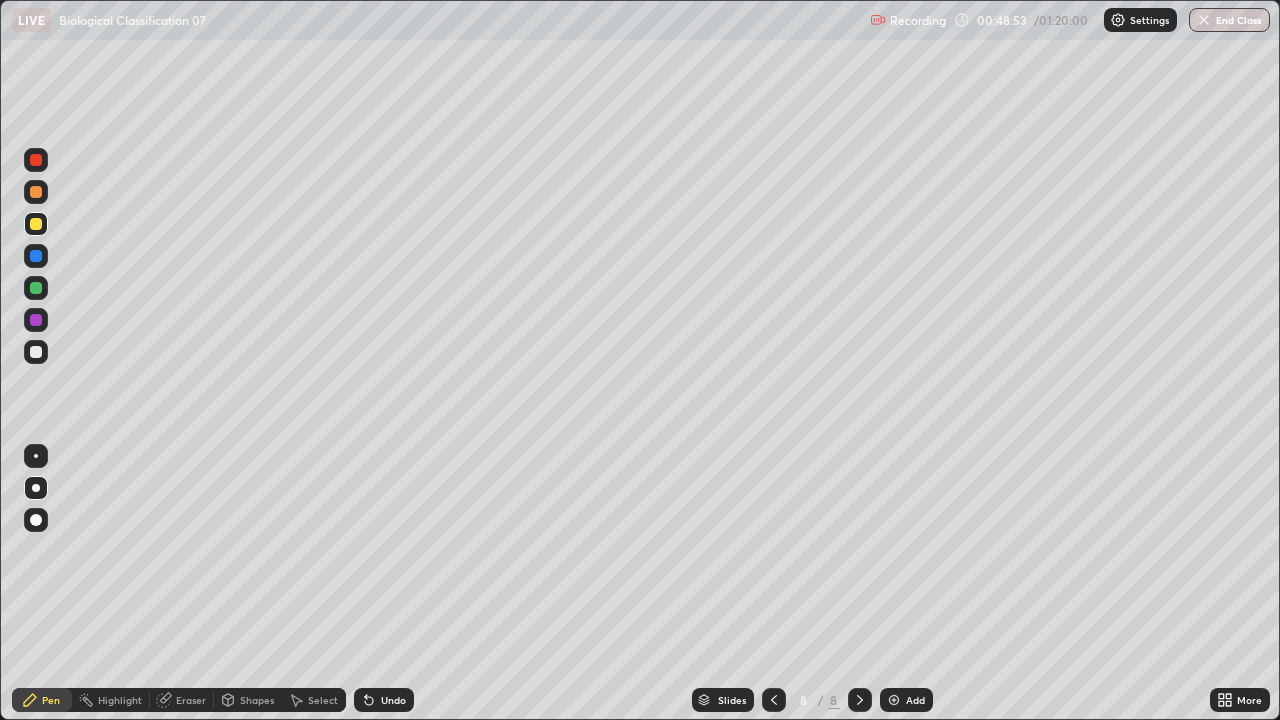 click at bounding box center (36, 352) 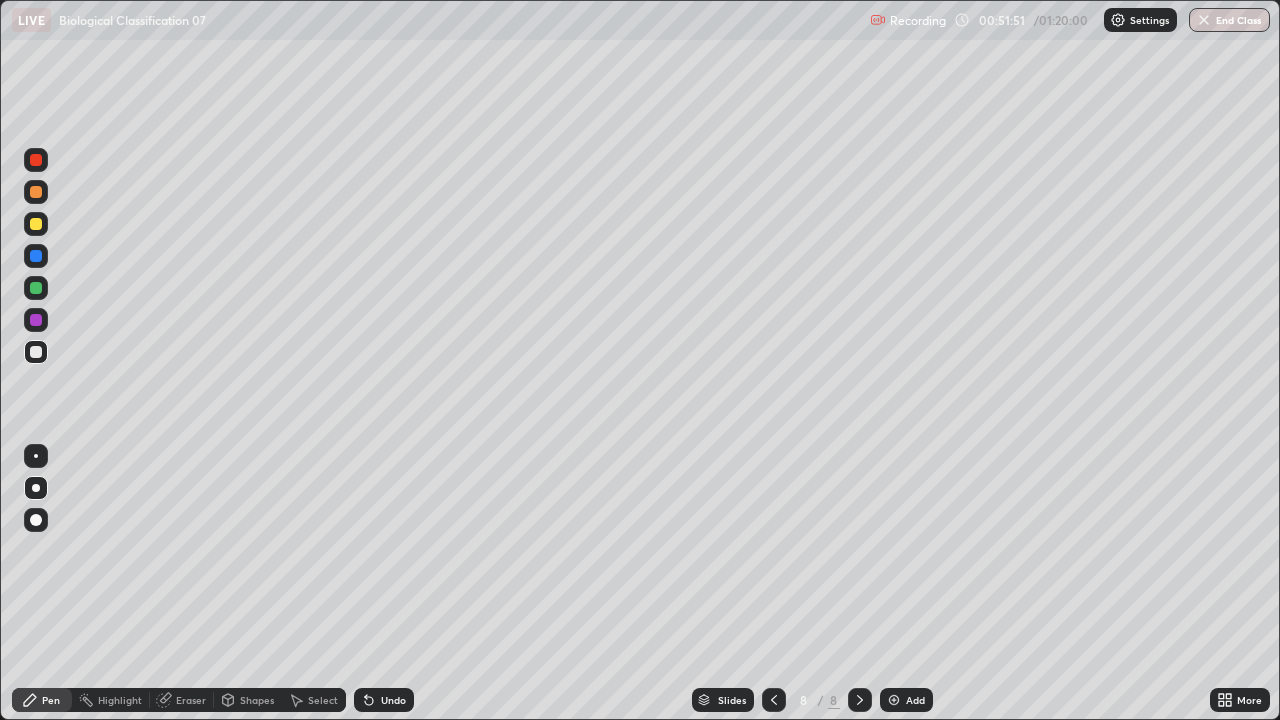 click at bounding box center [36, 224] 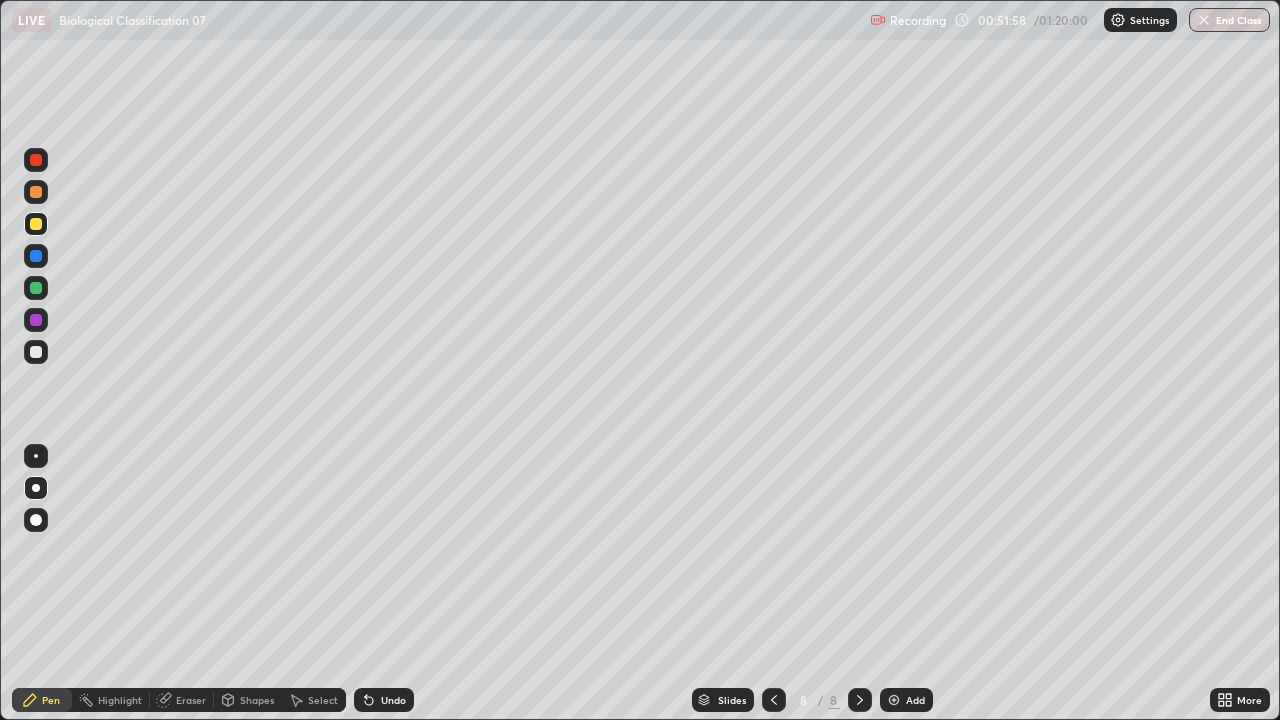 click at bounding box center (36, 352) 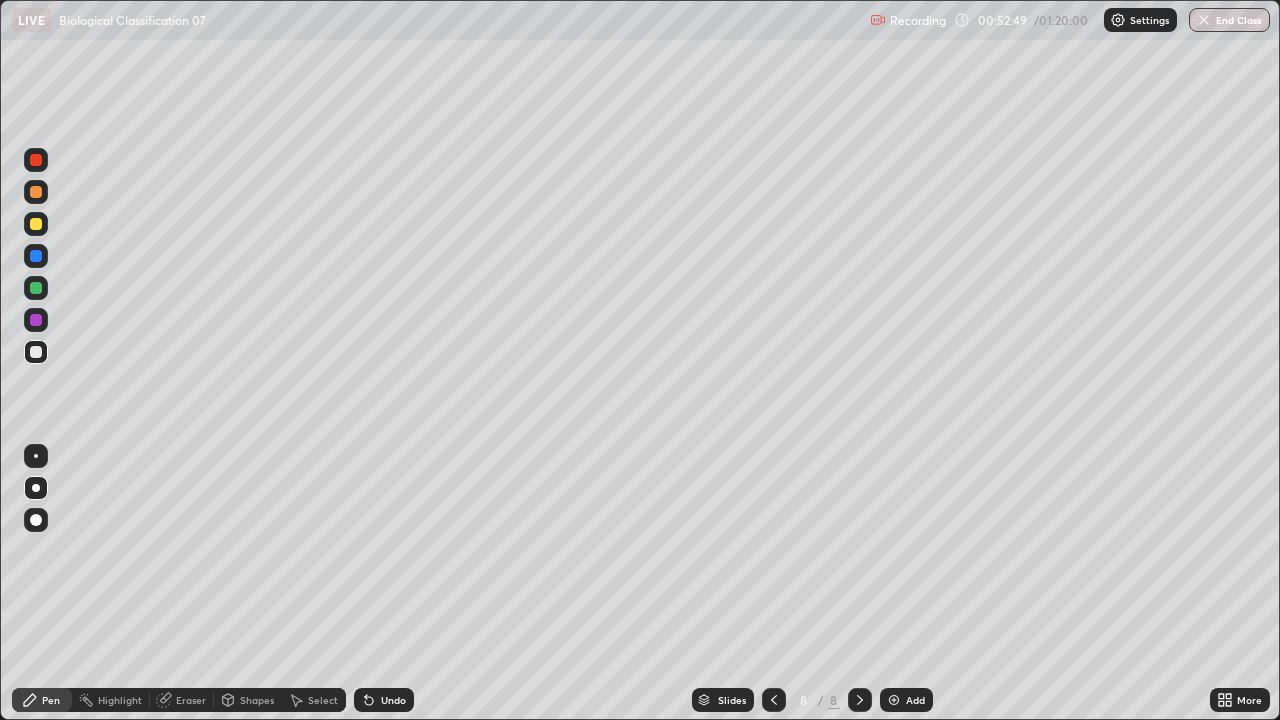 click on "Undo" at bounding box center [384, 700] 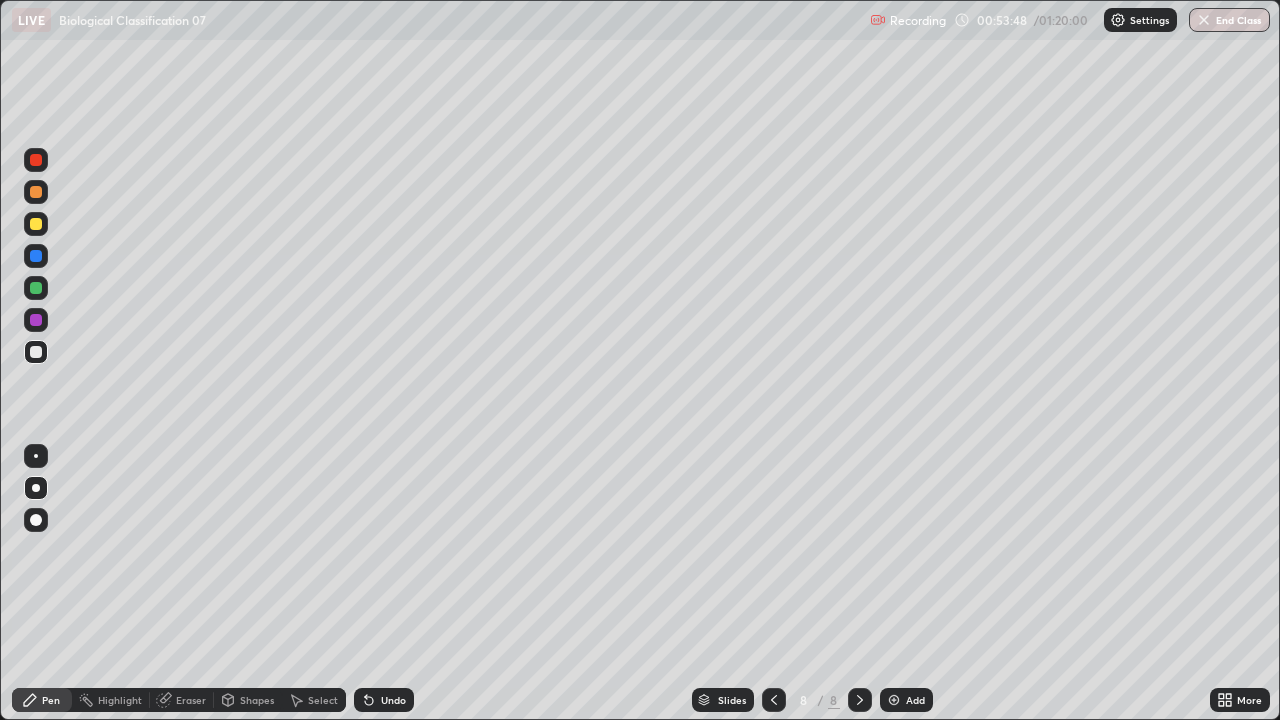 click 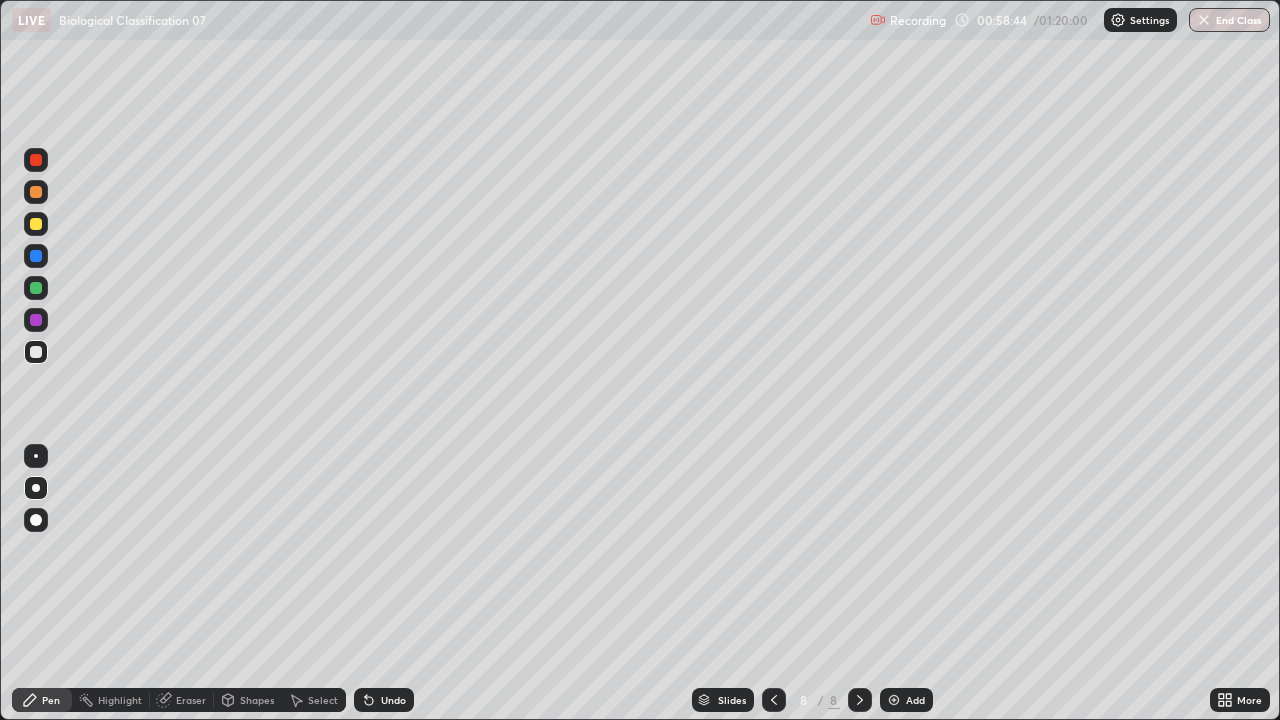 click at bounding box center (894, 700) 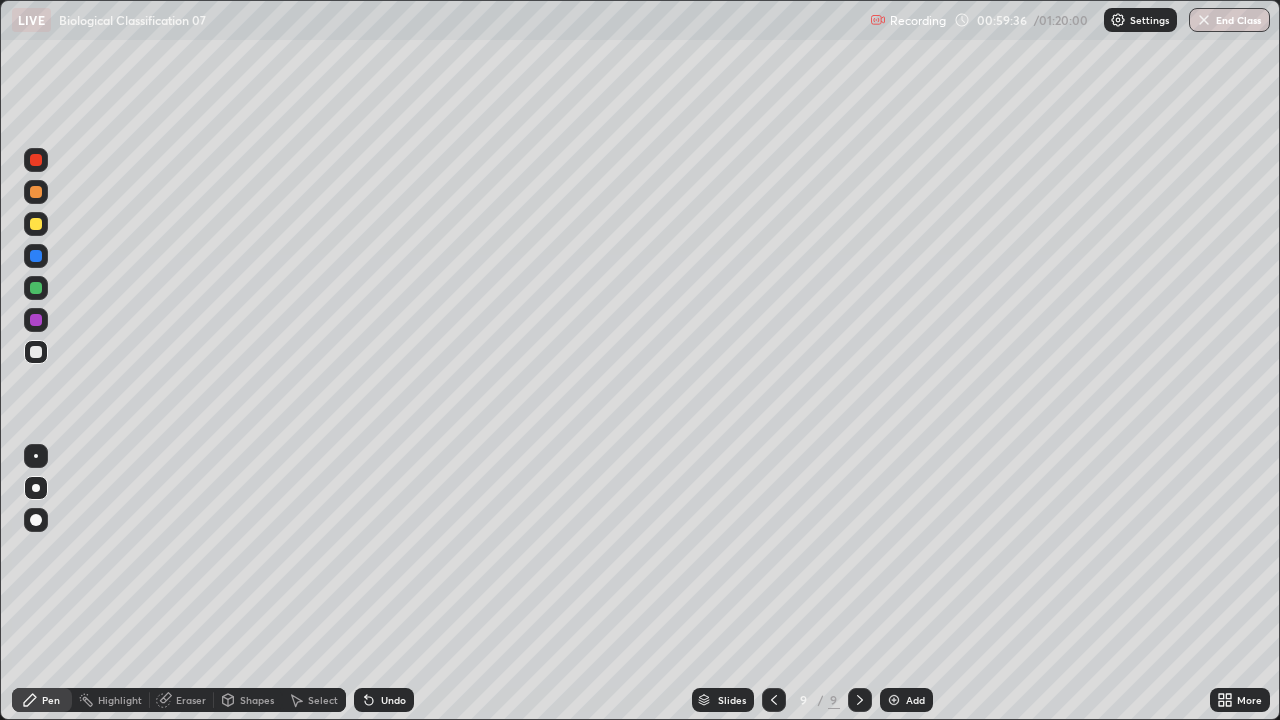click at bounding box center [36, 224] 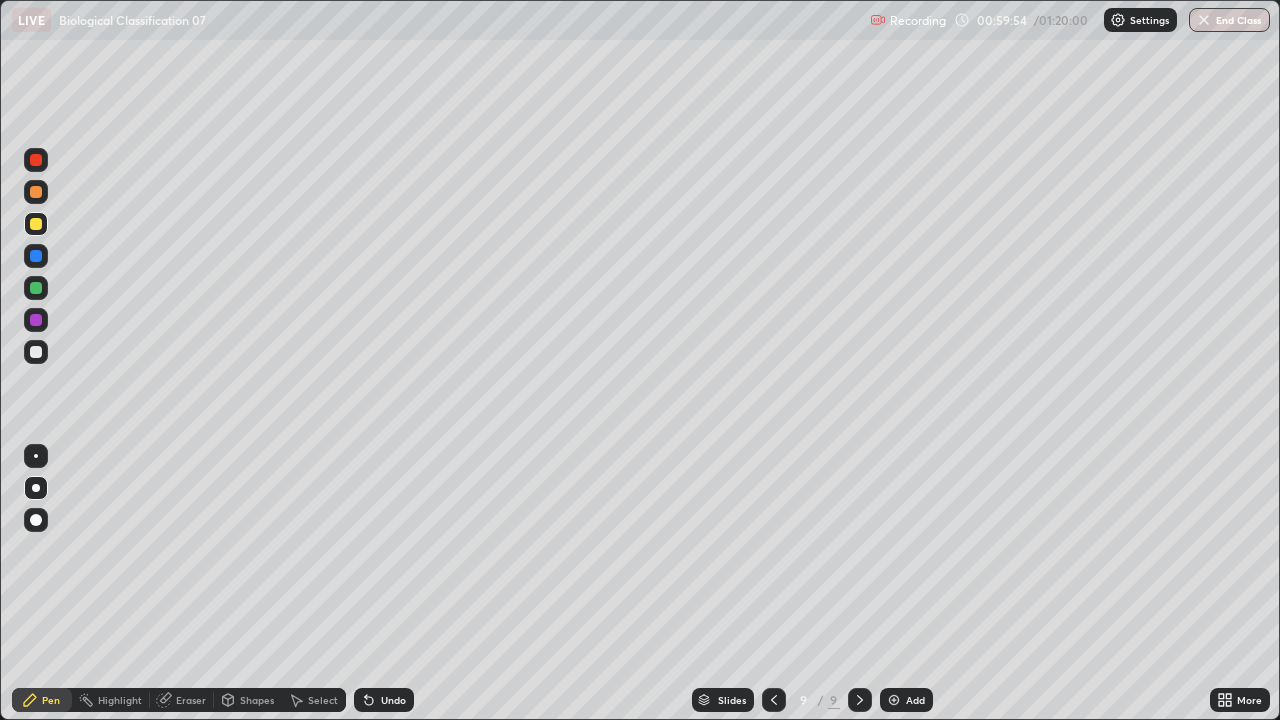 click at bounding box center (36, 352) 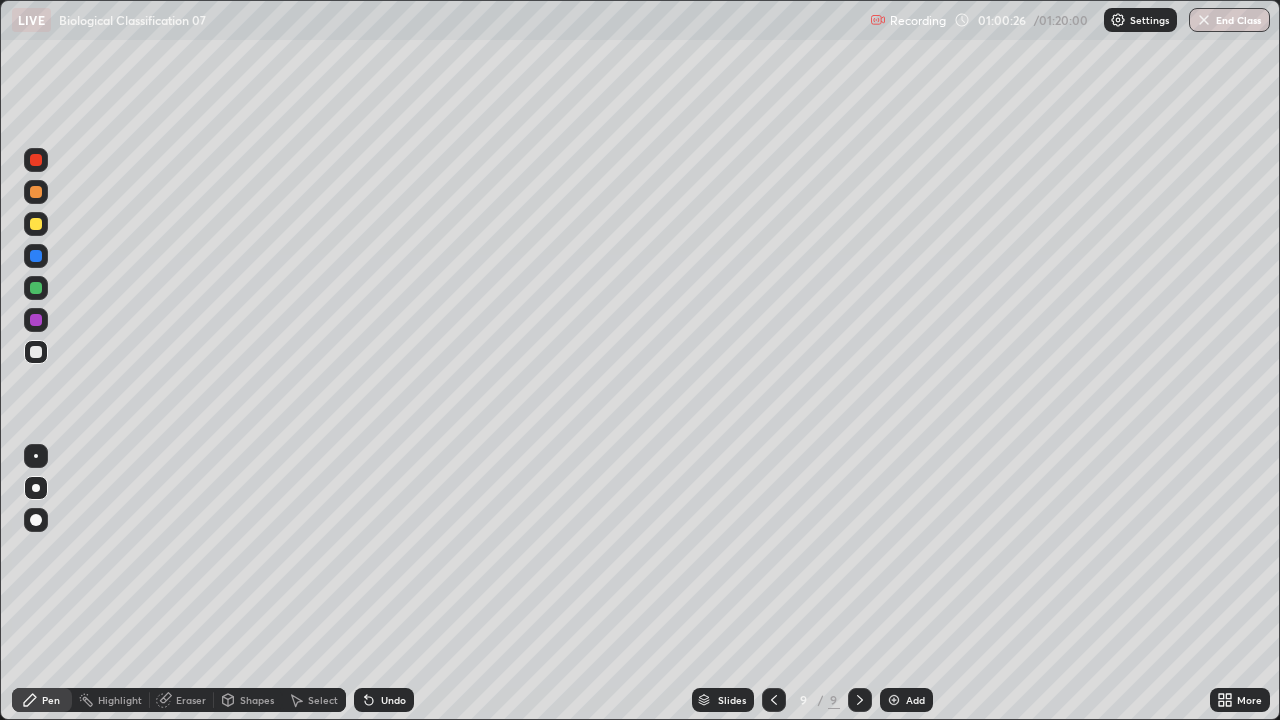 click on "Undo" at bounding box center [393, 700] 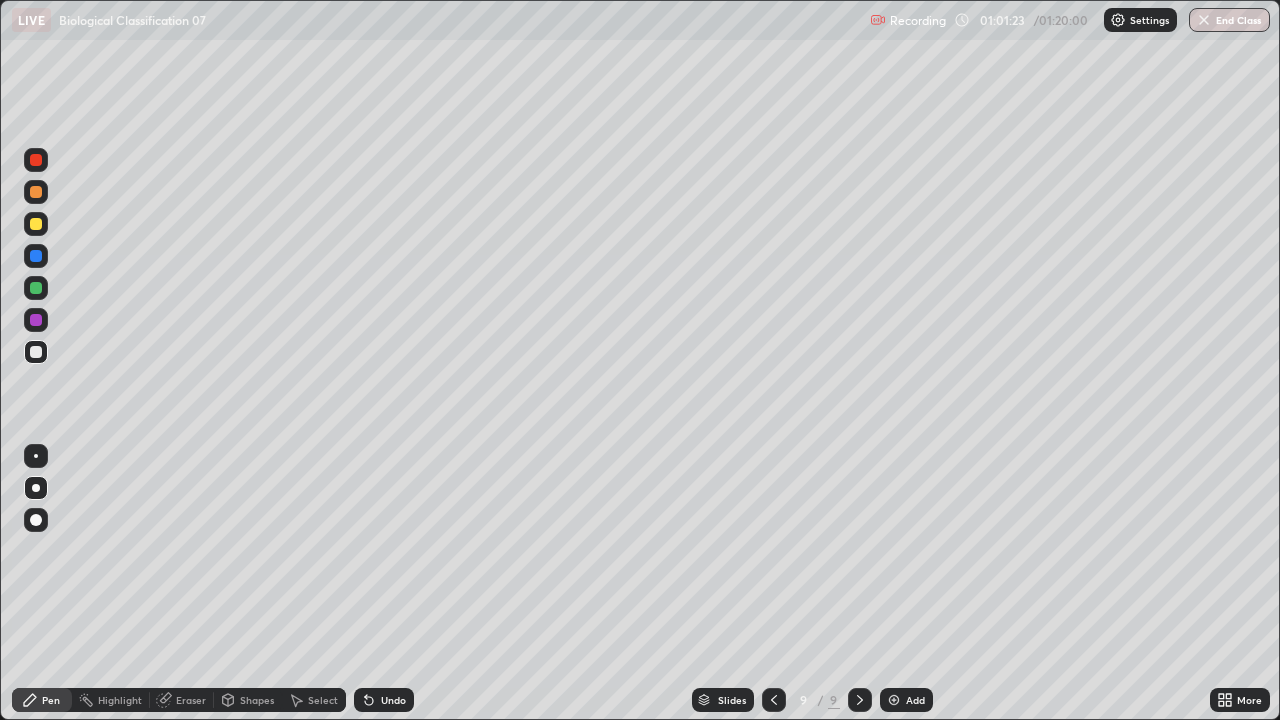 click on "Undo" at bounding box center [393, 700] 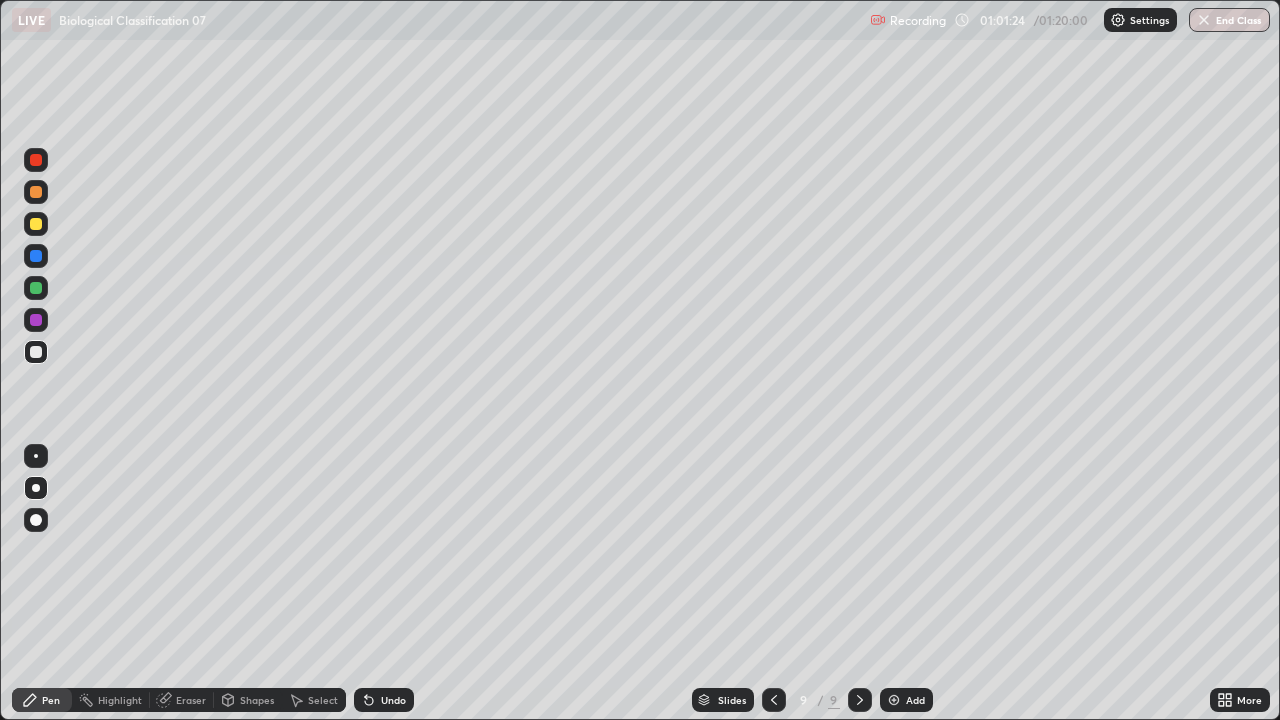click on "Undo" at bounding box center [384, 700] 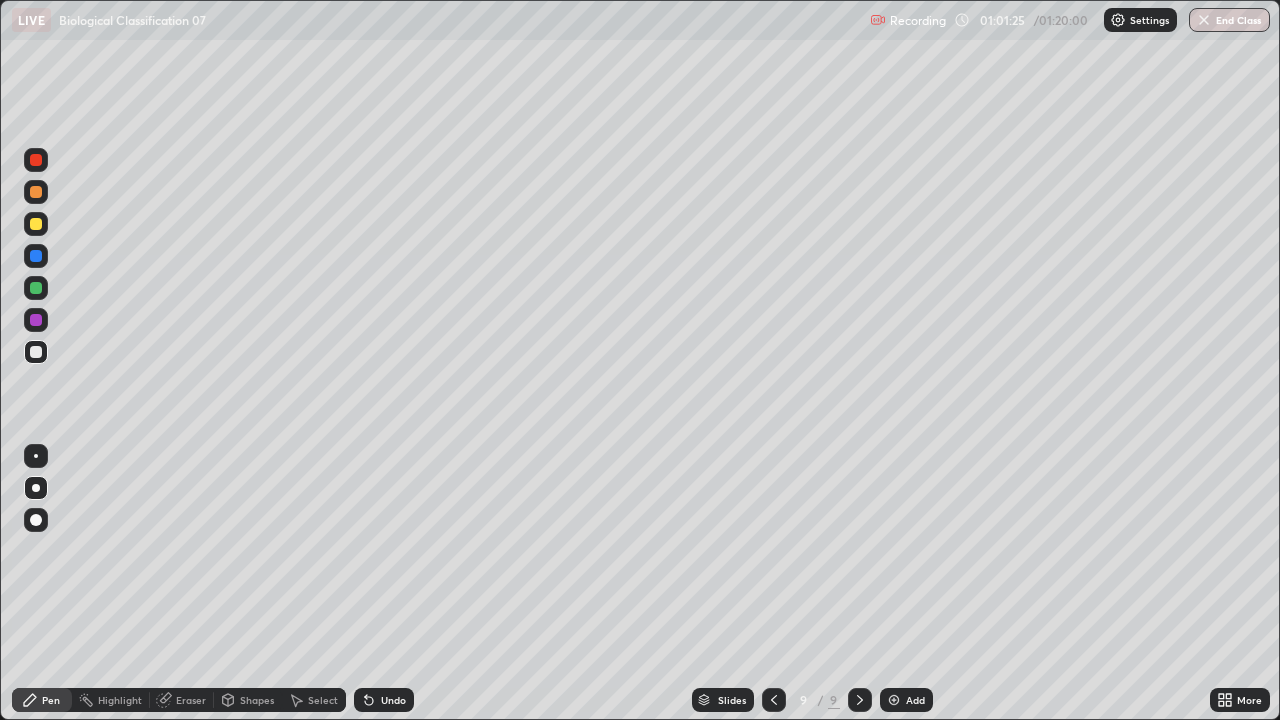 click on "Undo" at bounding box center [384, 700] 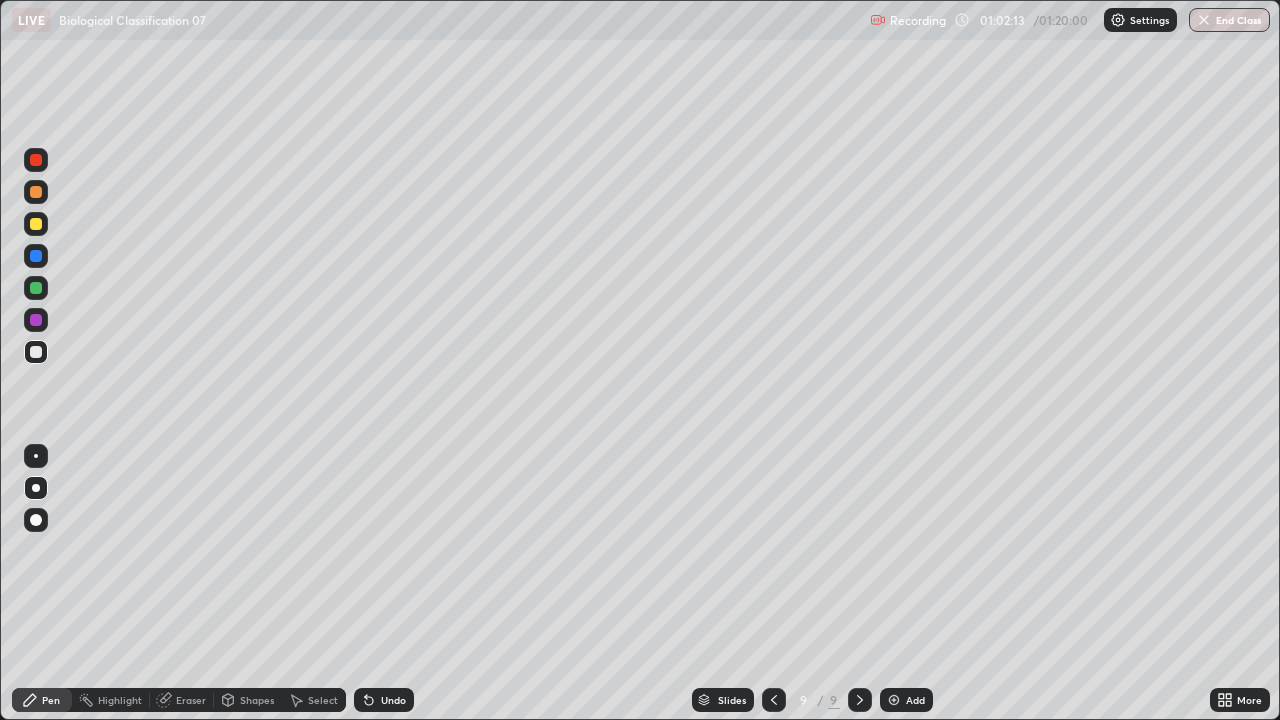 click at bounding box center (36, 192) 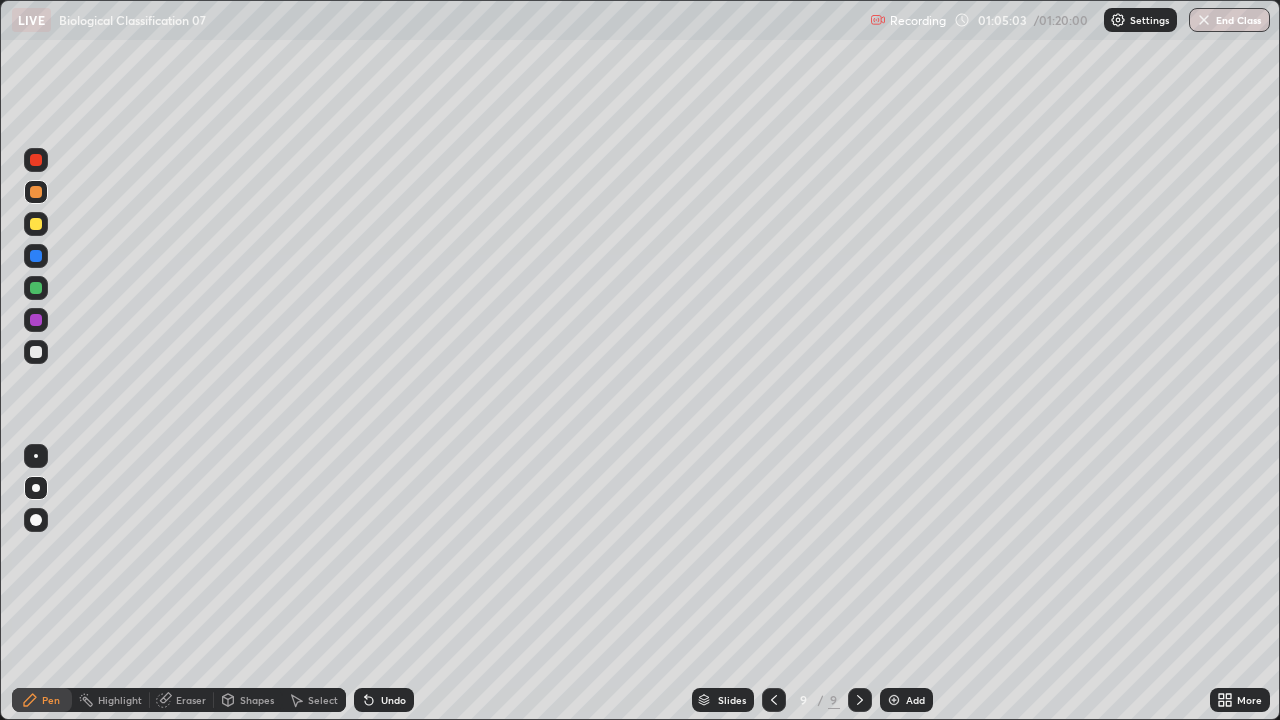 click on "Eraser" at bounding box center [191, 700] 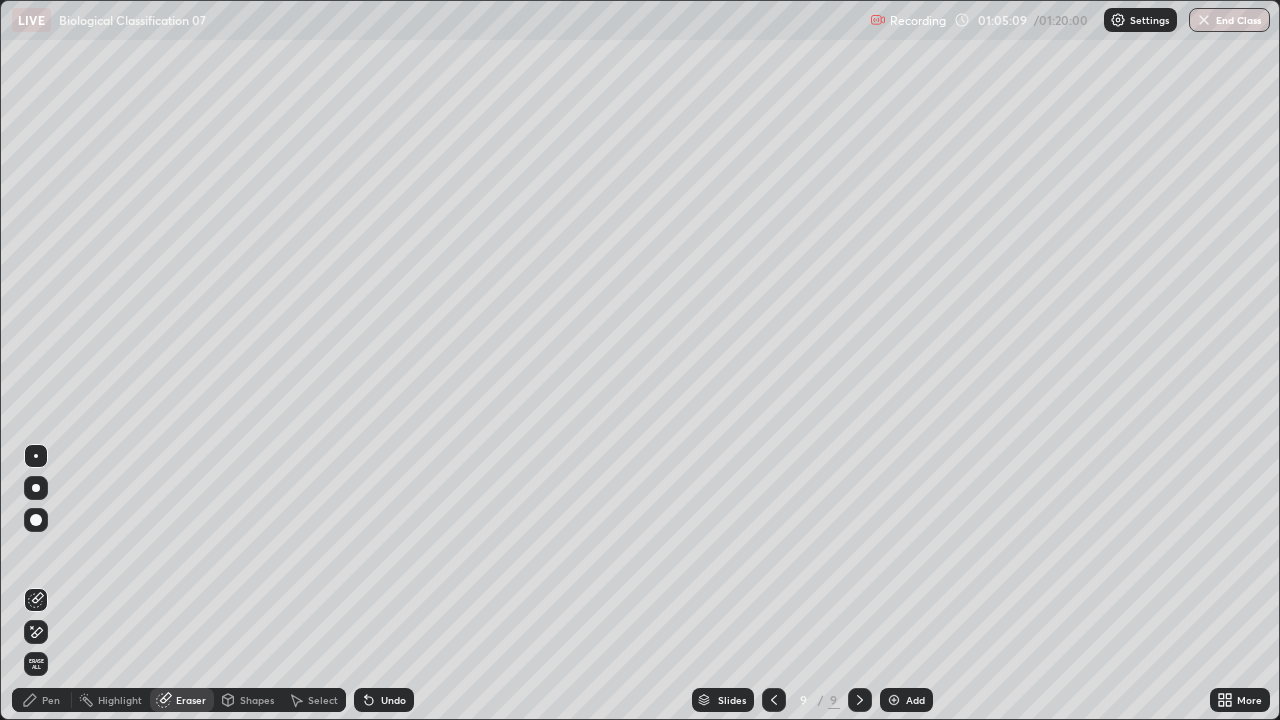 click 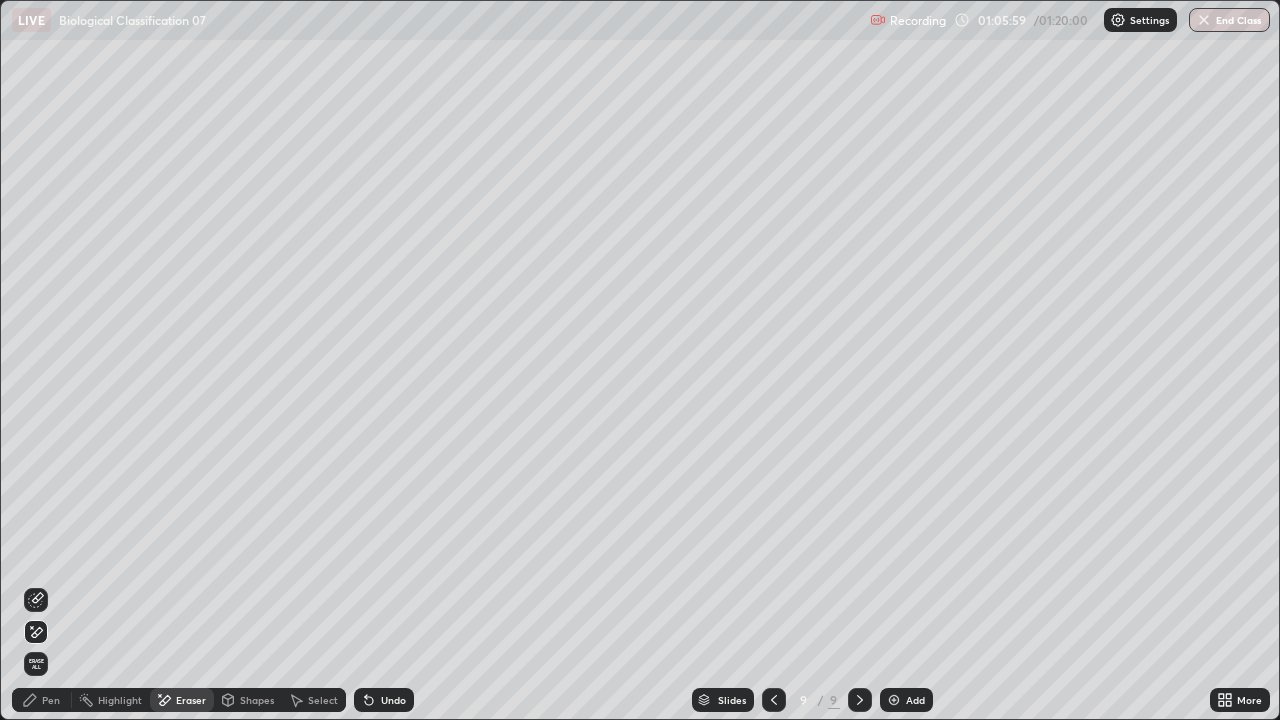 click 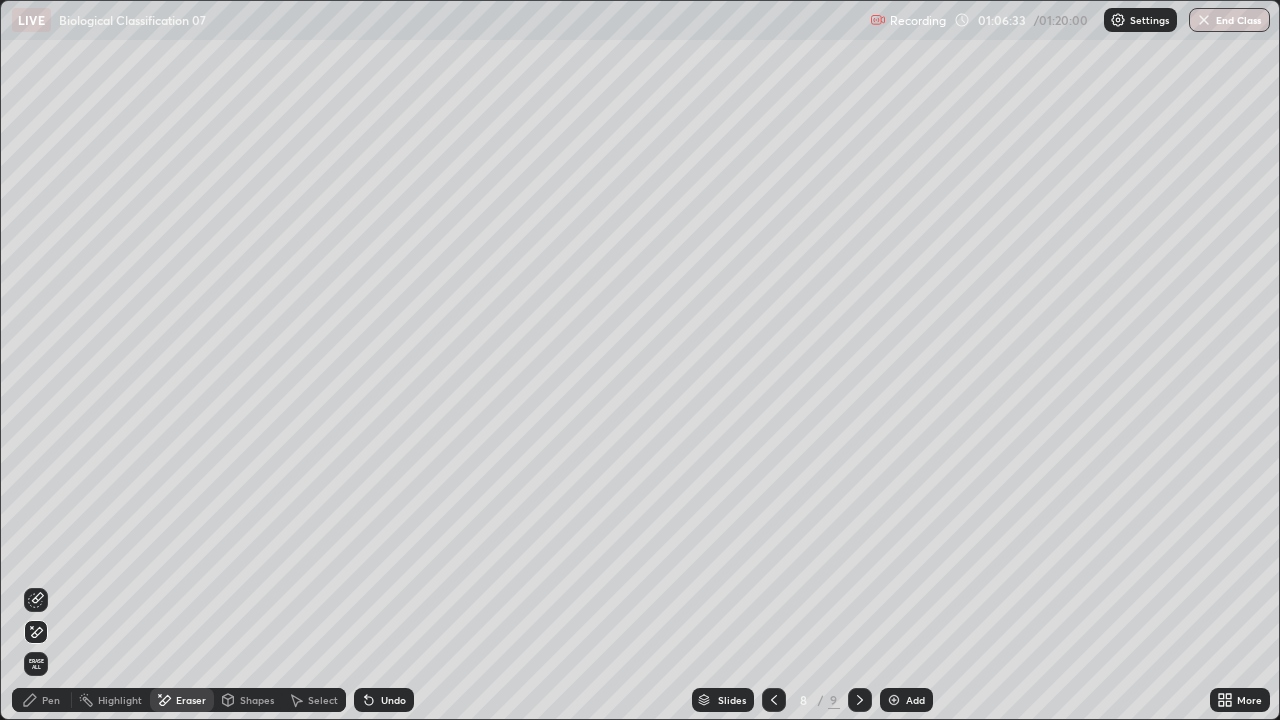 click 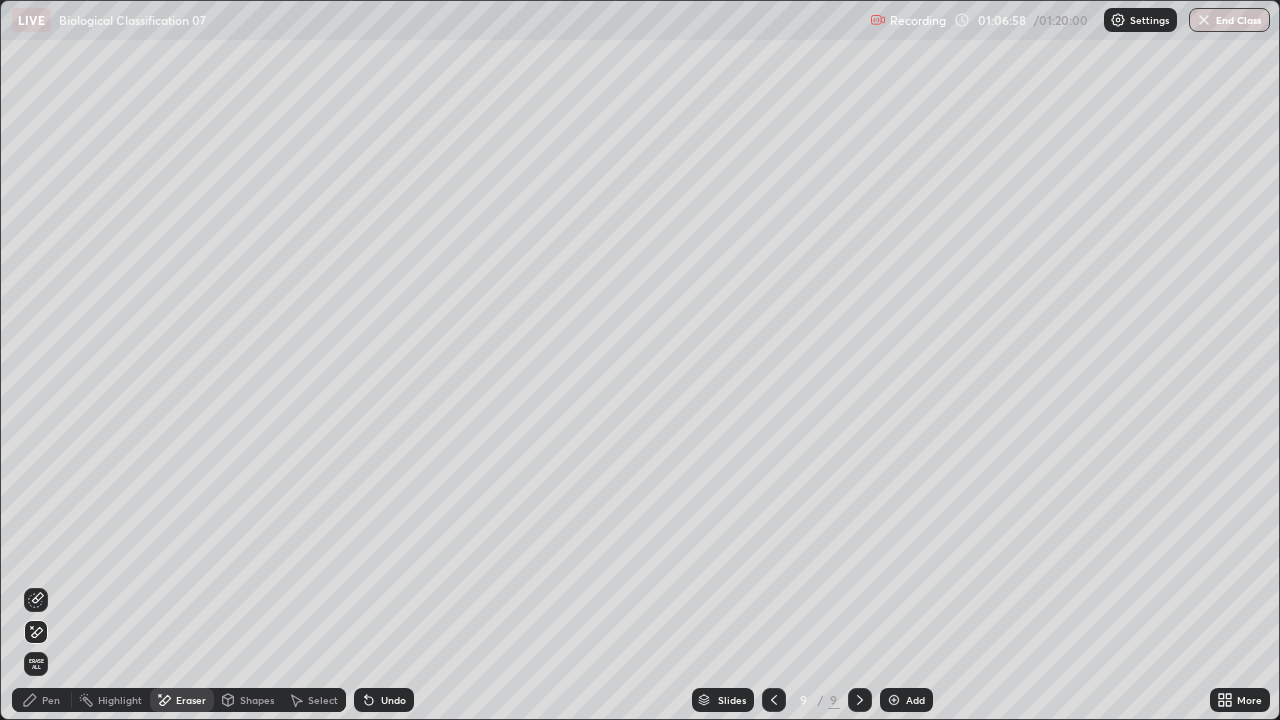 click on "Add" at bounding box center [906, 700] 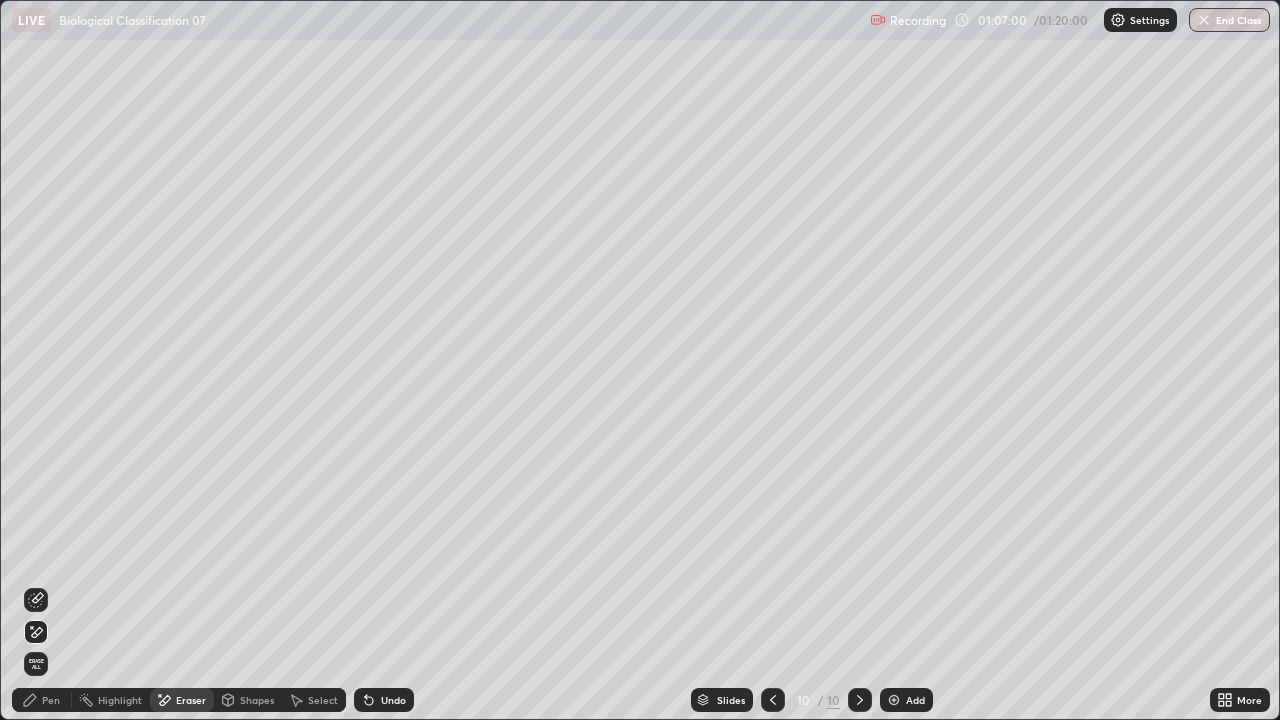 click on "Pen" at bounding box center [42, 700] 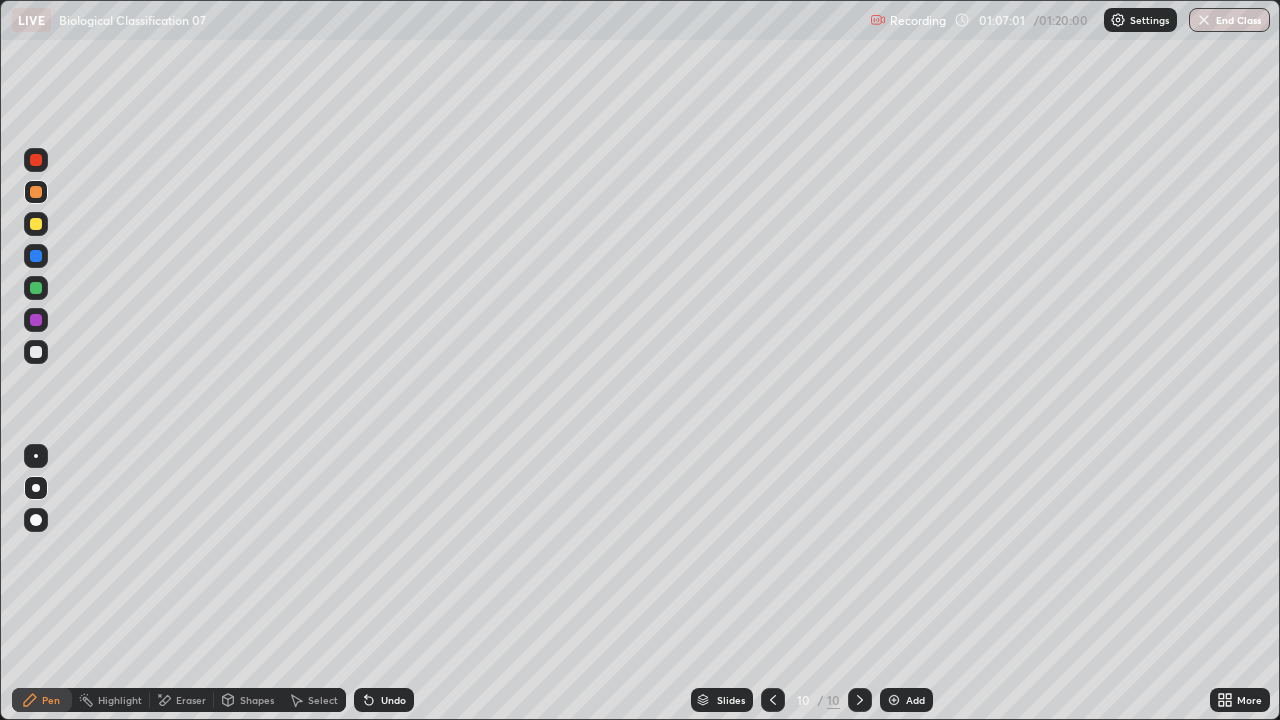 click at bounding box center (36, 224) 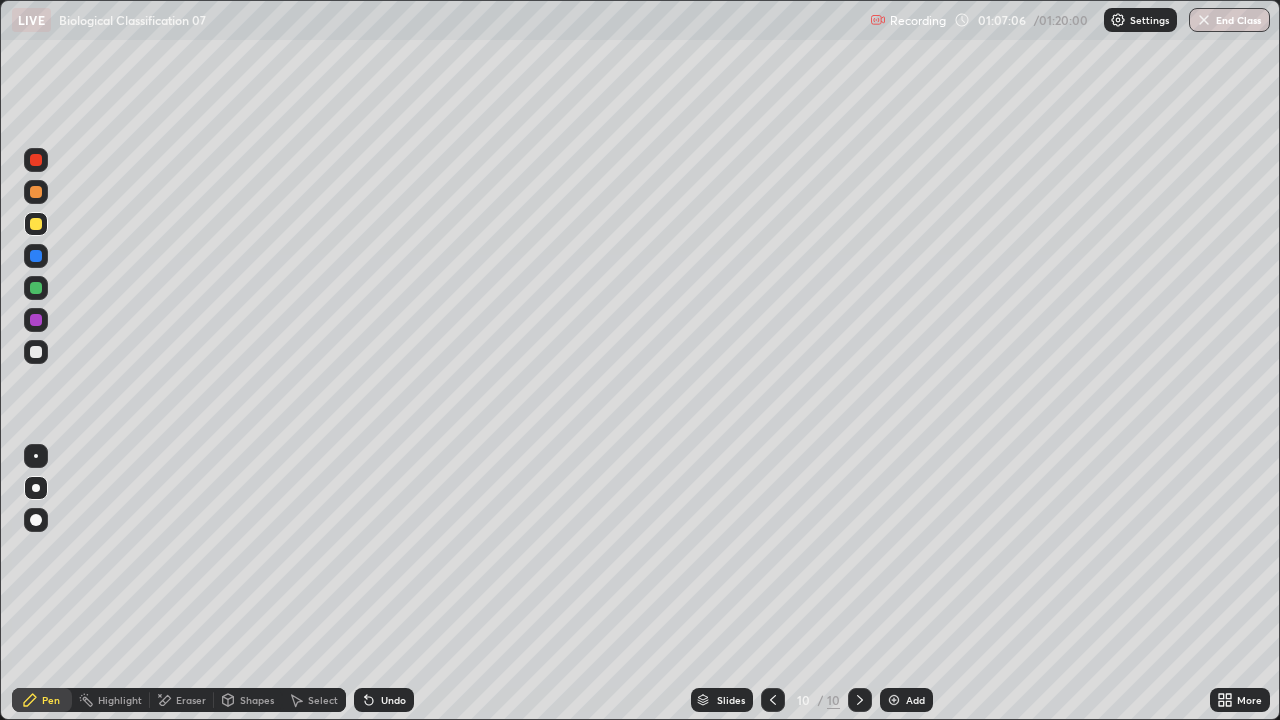 click at bounding box center [36, 352] 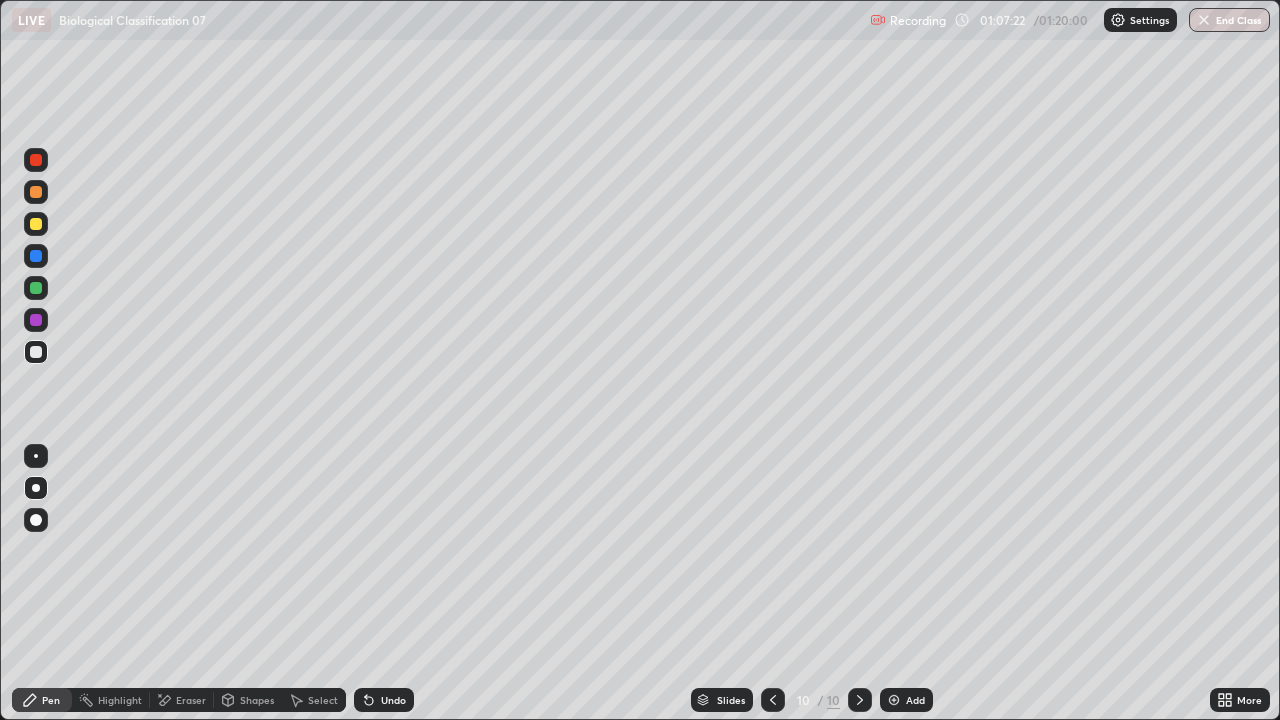 click on "Undo" at bounding box center (393, 700) 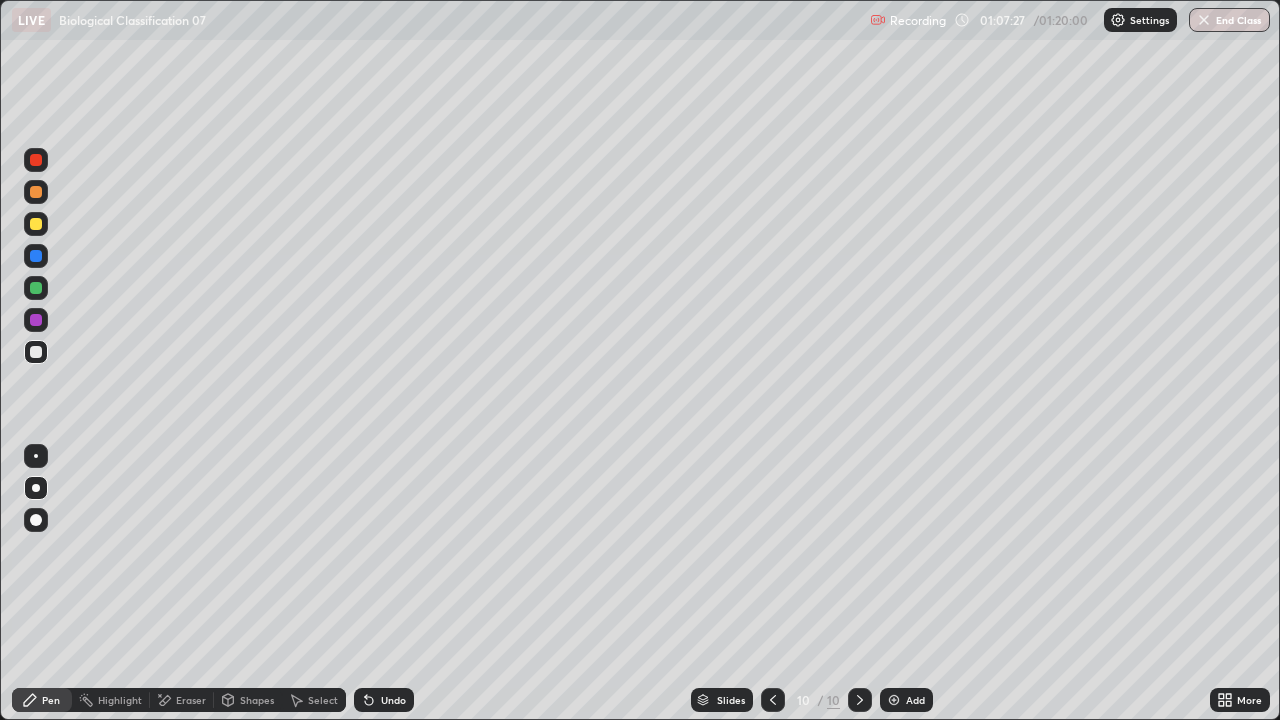 click on "Undo" at bounding box center [384, 700] 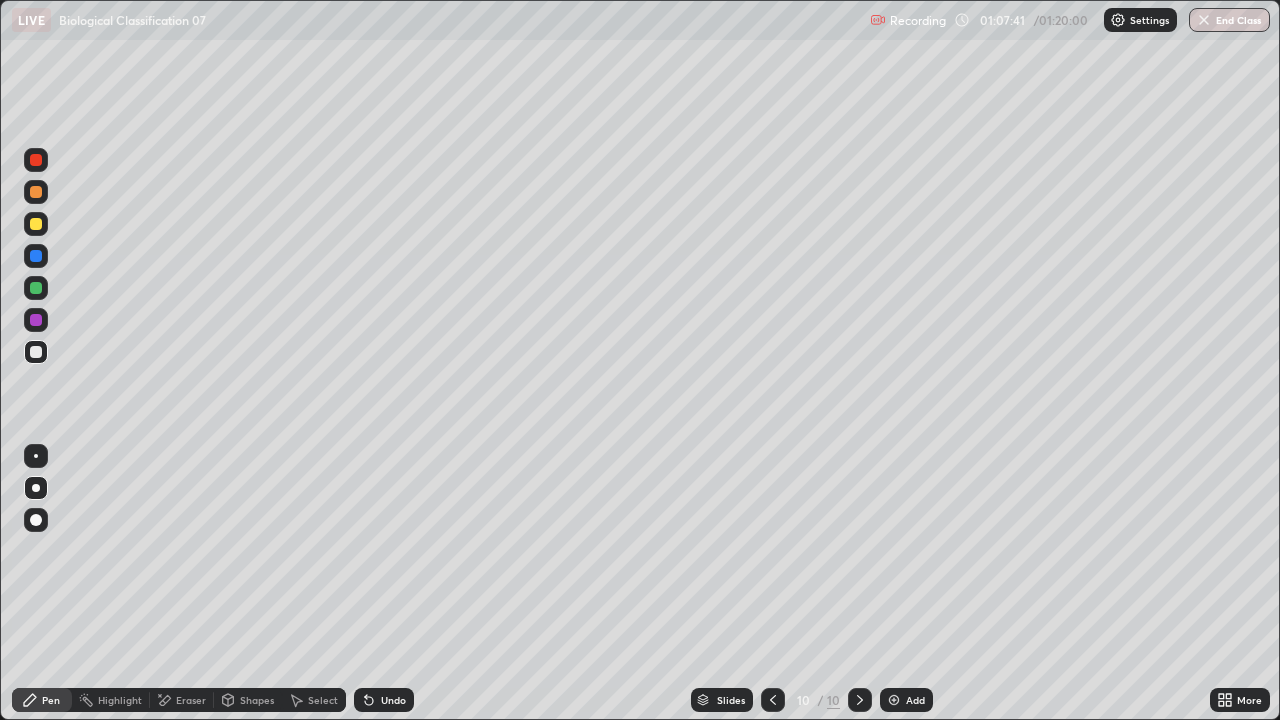 click at bounding box center [36, 456] 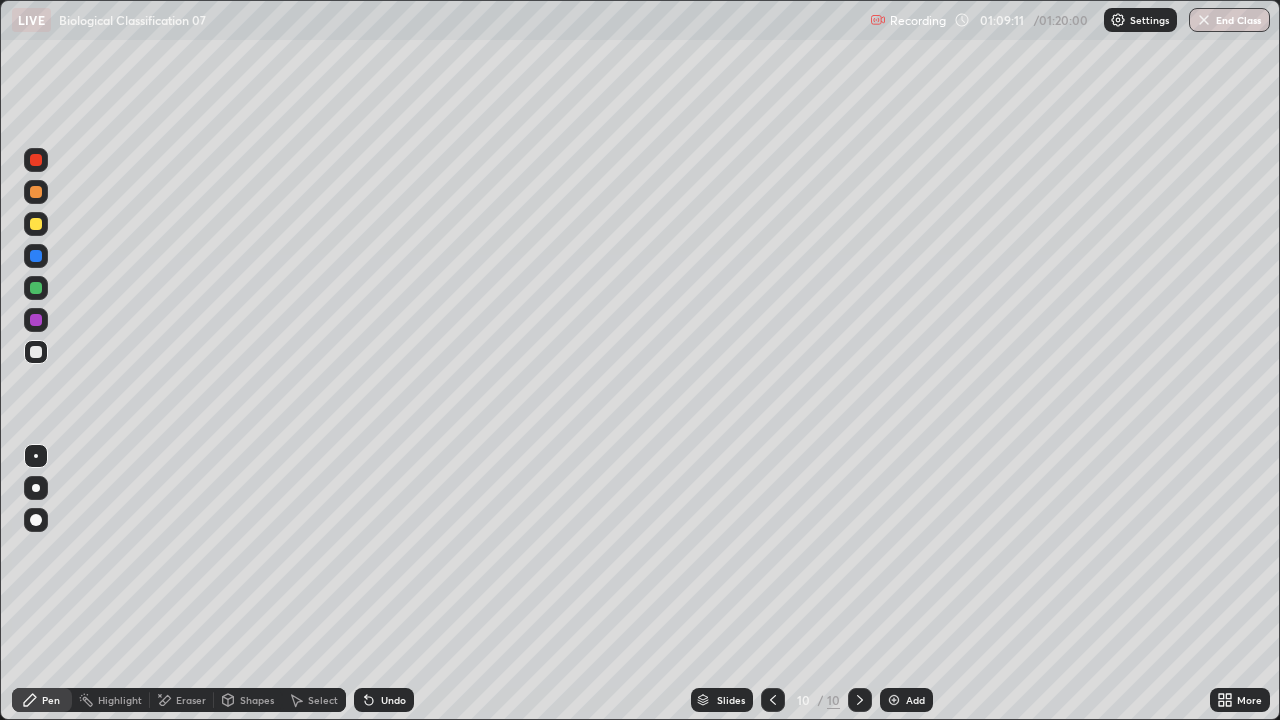 click at bounding box center (36, 192) 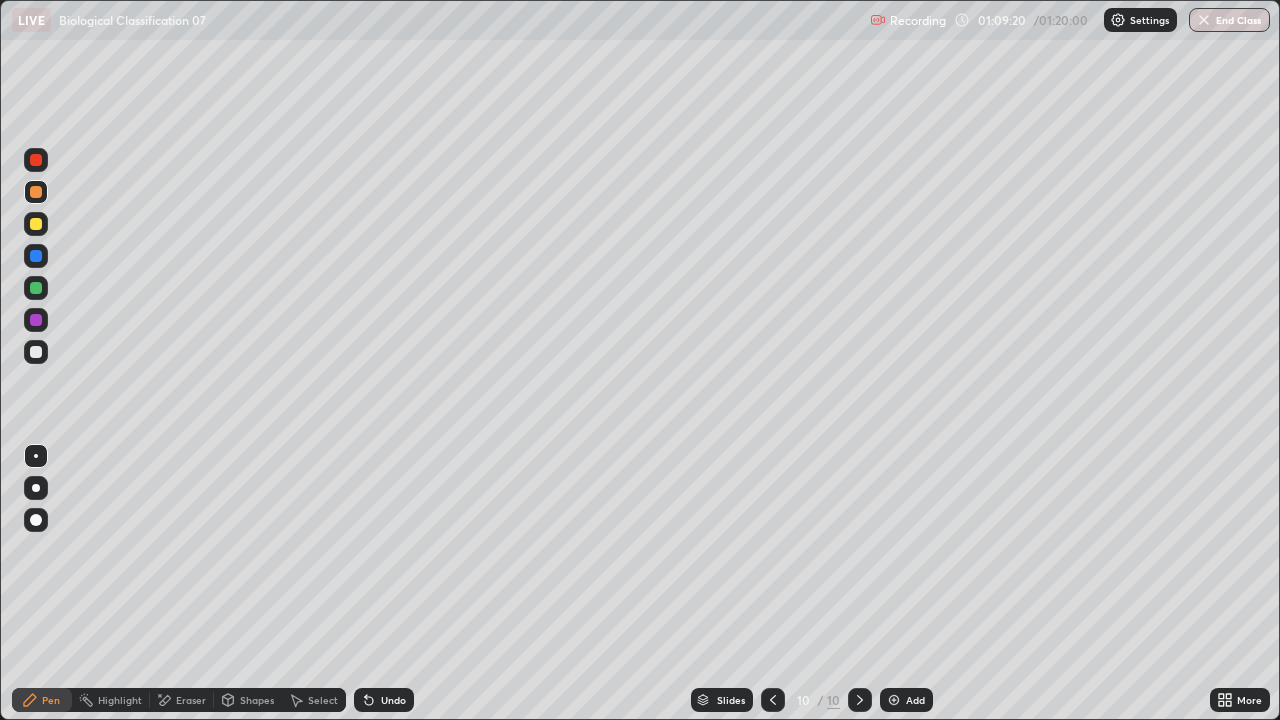 click at bounding box center [36, 352] 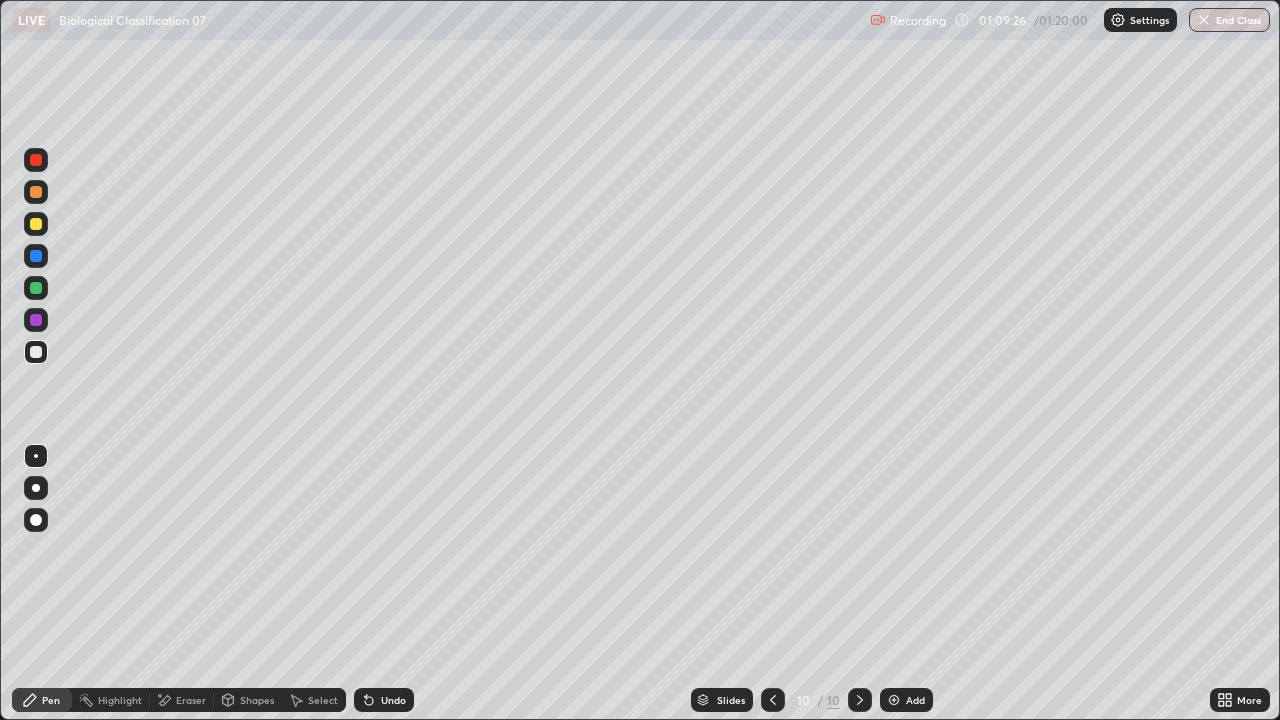click on "Undo" at bounding box center [384, 700] 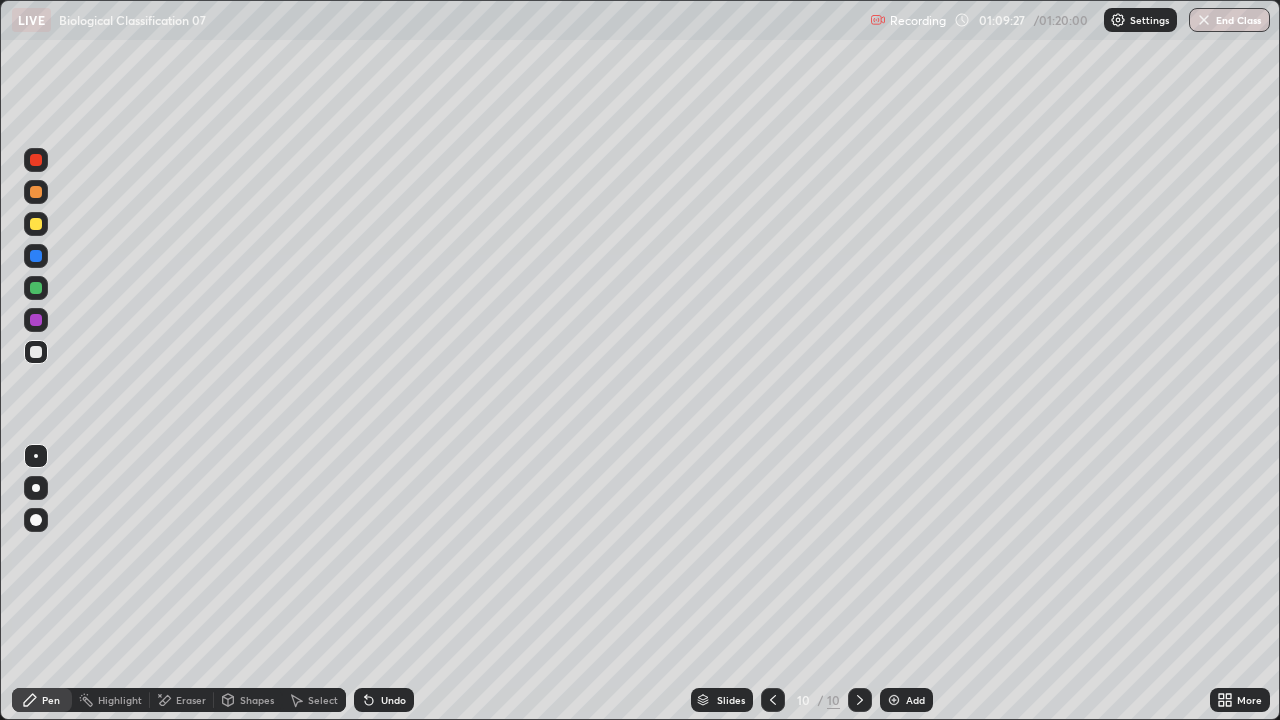 click at bounding box center (36, 288) 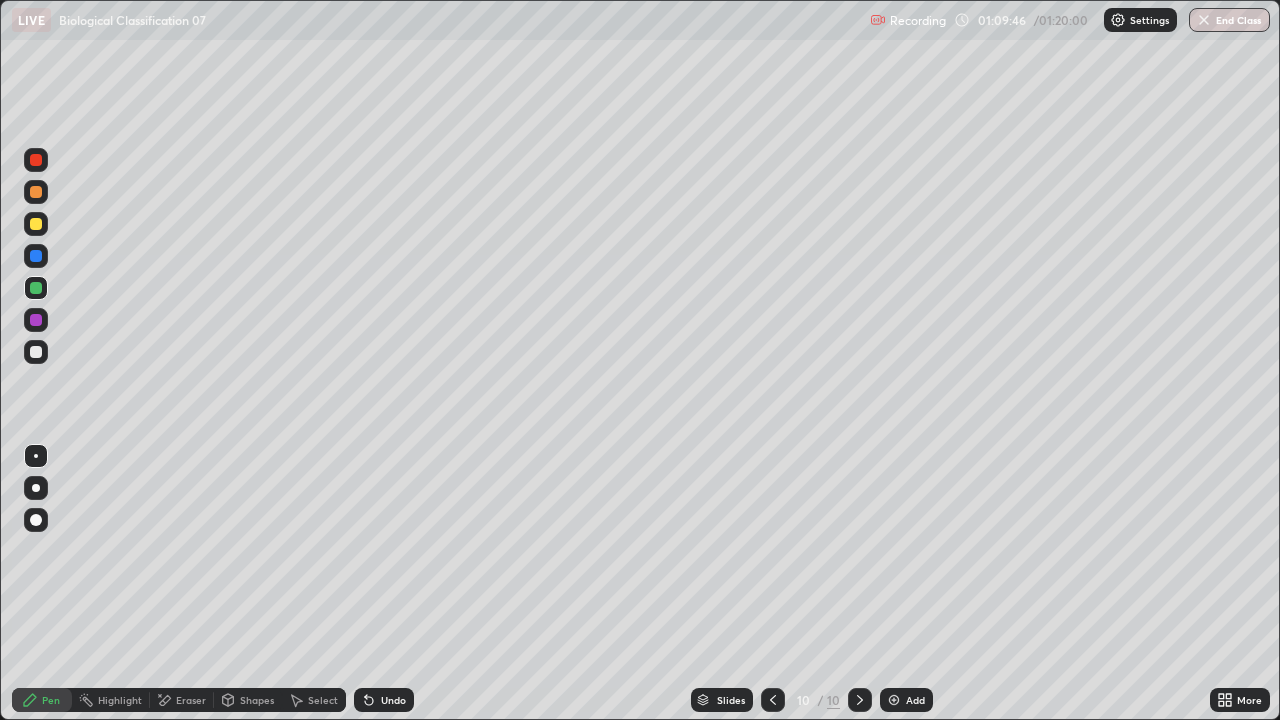click at bounding box center [36, 224] 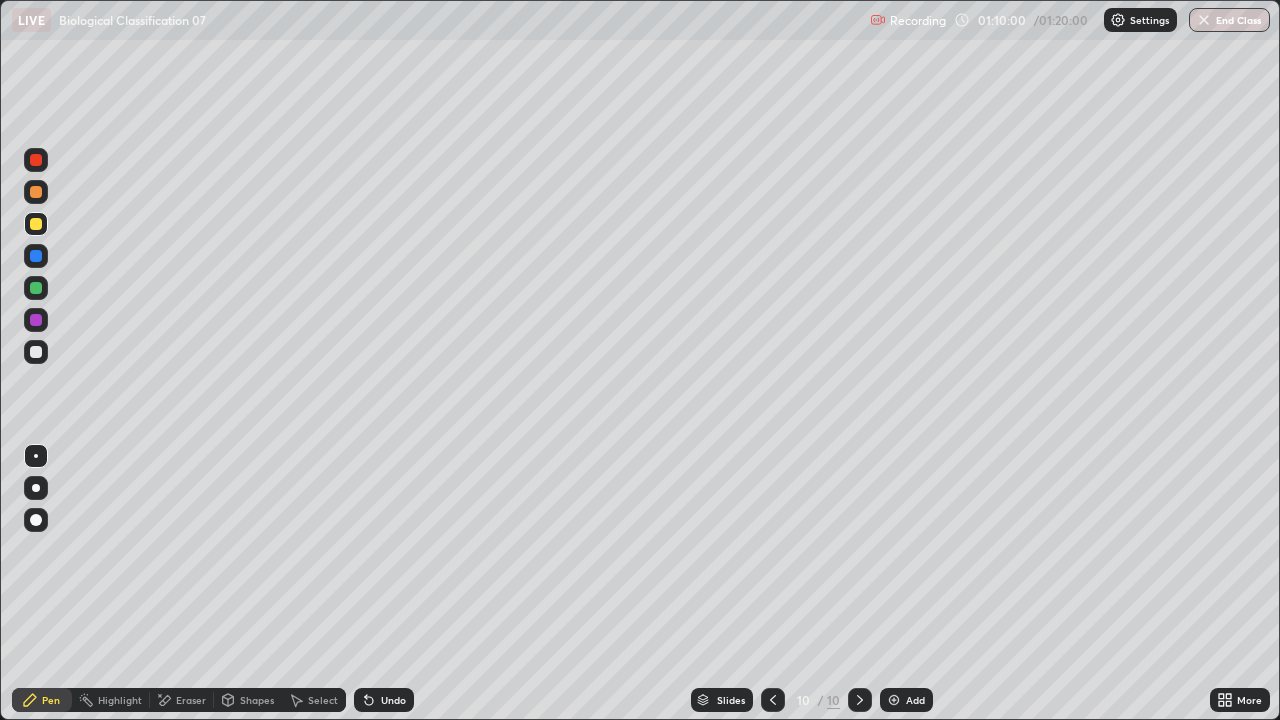 click at bounding box center (36, 352) 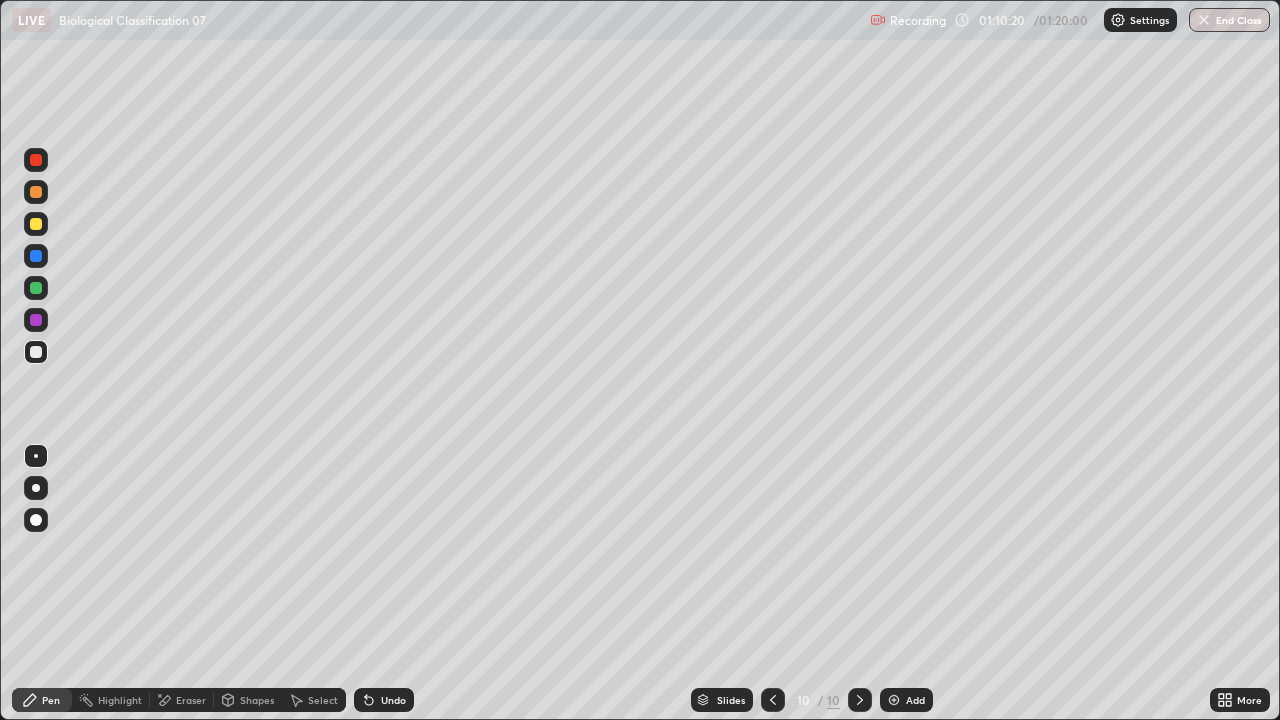 click at bounding box center (36, 256) 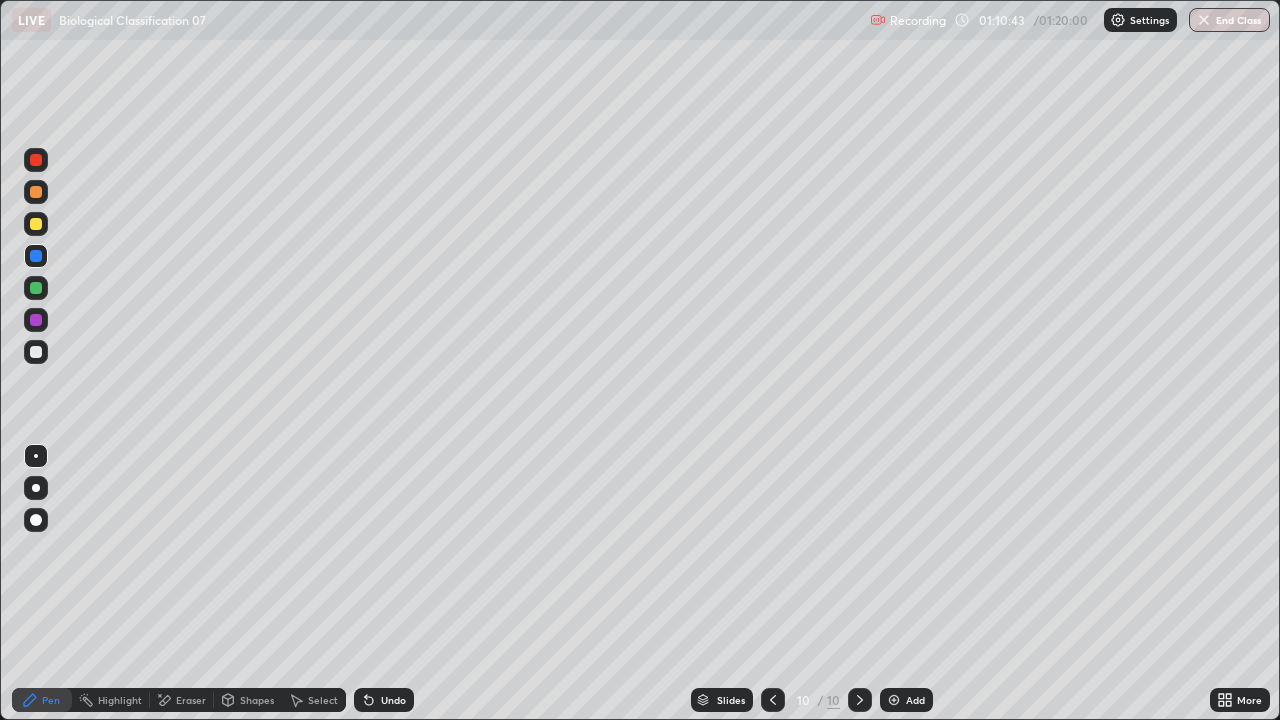 click at bounding box center [36, 288] 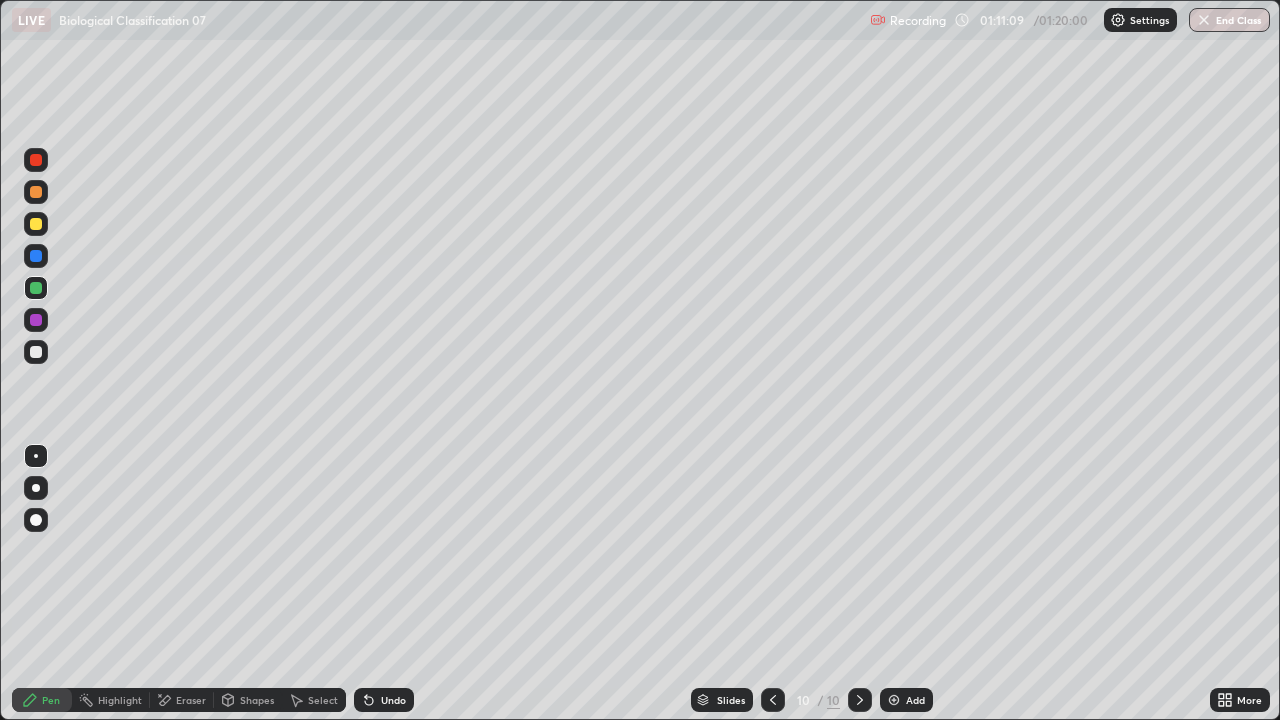 click at bounding box center [36, 352] 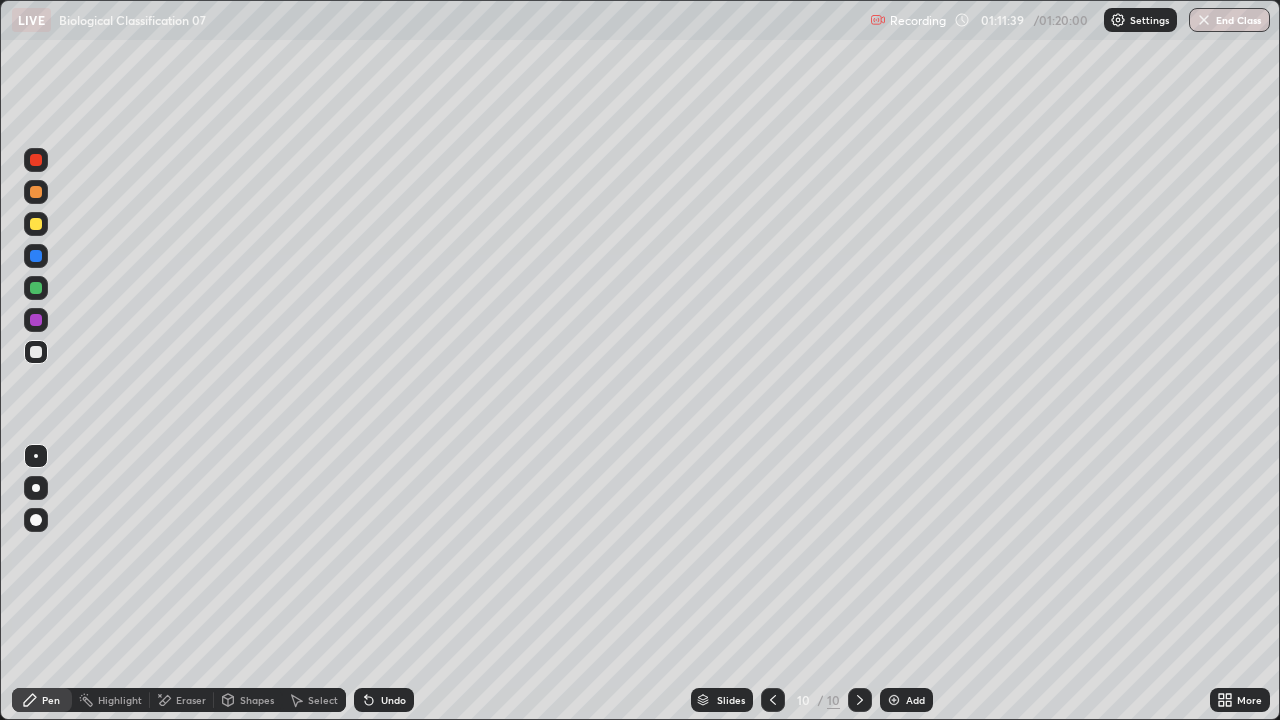 click on "Undo" at bounding box center [384, 700] 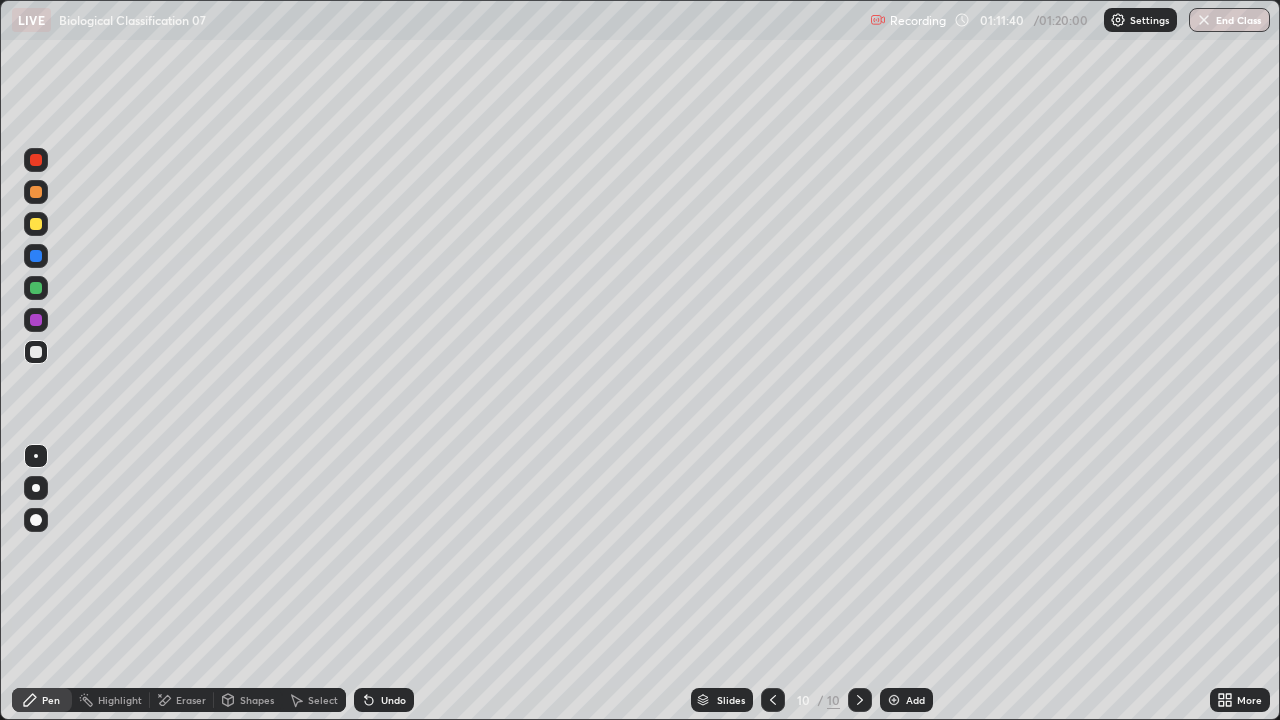 click on "Undo" at bounding box center [384, 700] 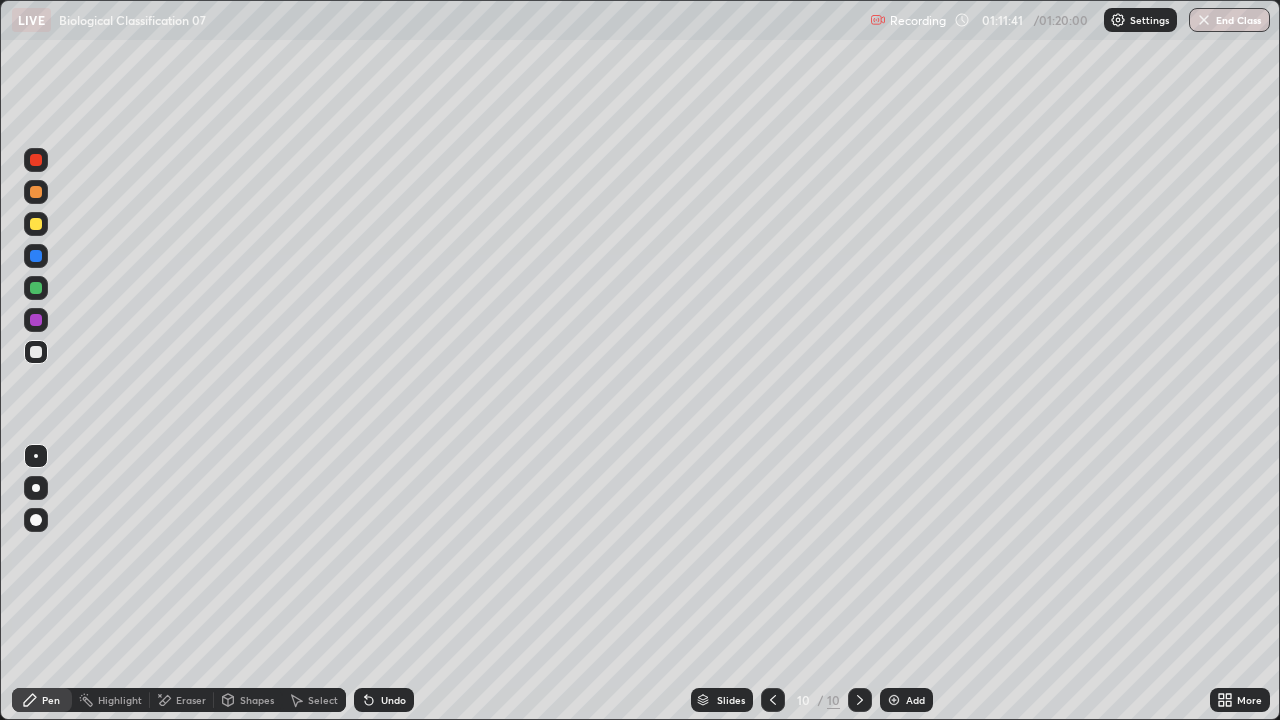 click on "Undo" at bounding box center [393, 700] 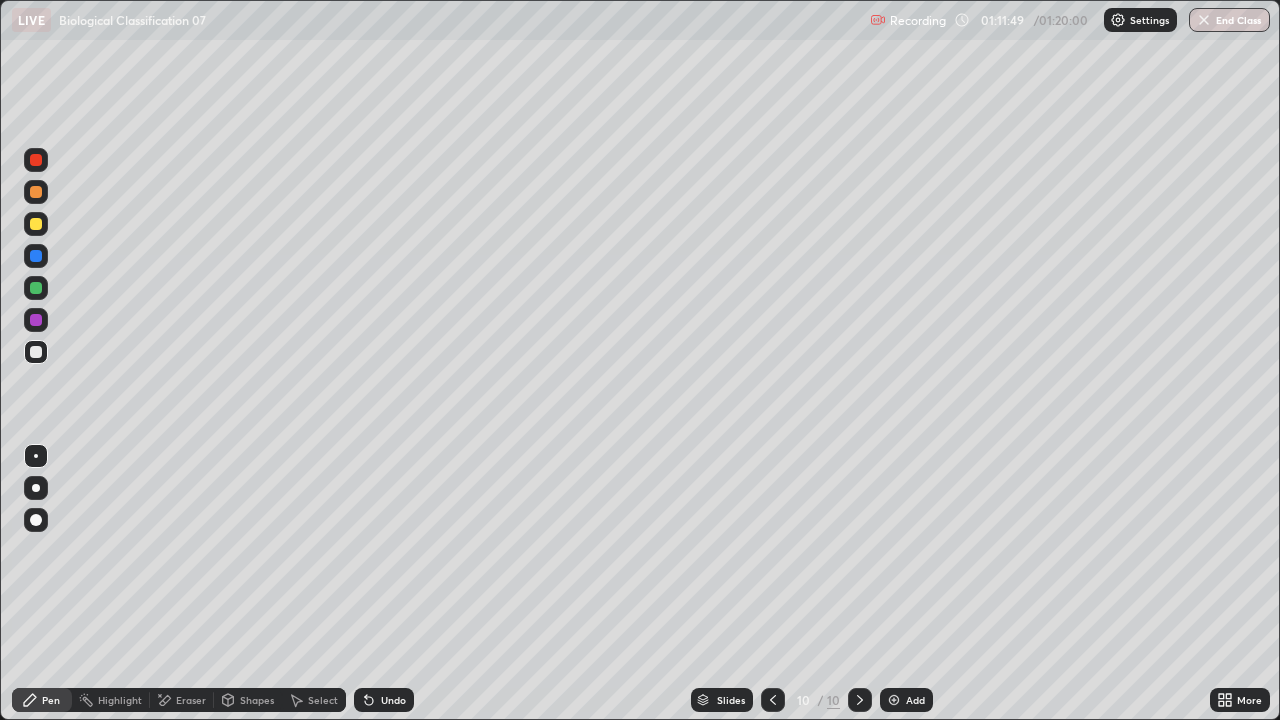 click on "Undo" at bounding box center (393, 700) 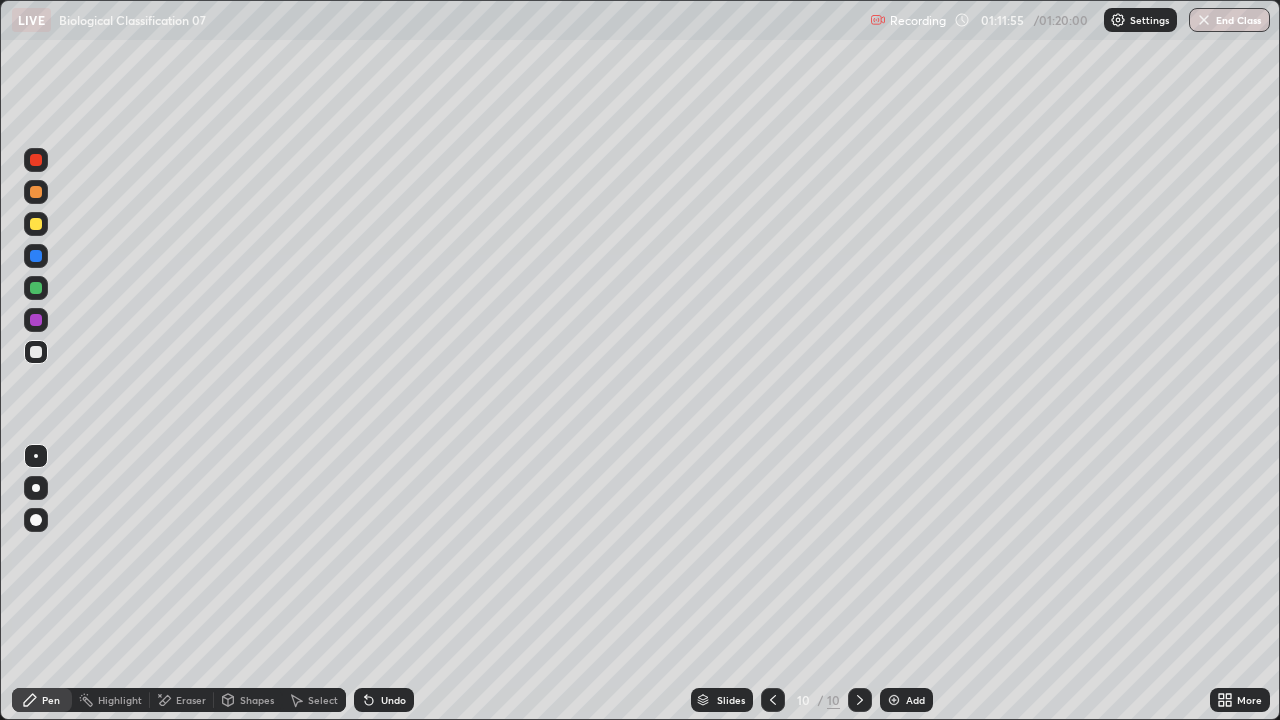click on "Undo" at bounding box center (393, 700) 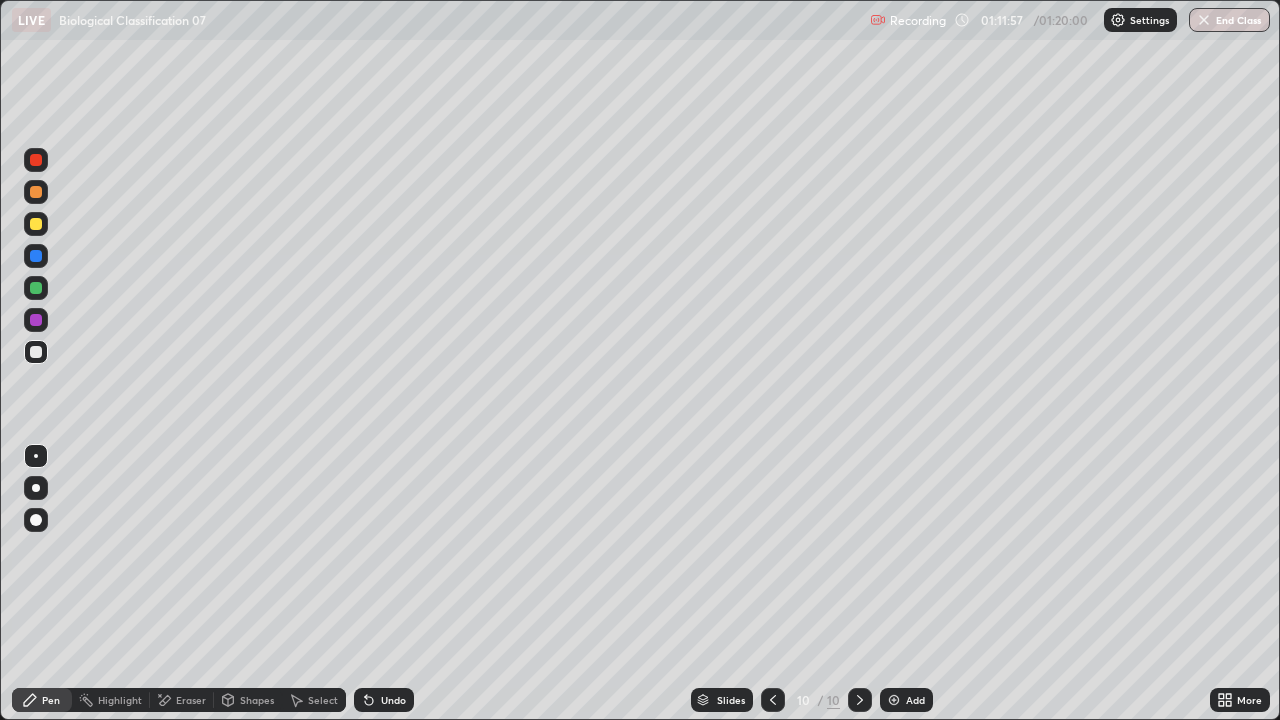 click on "Undo" at bounding box center (393, 700) 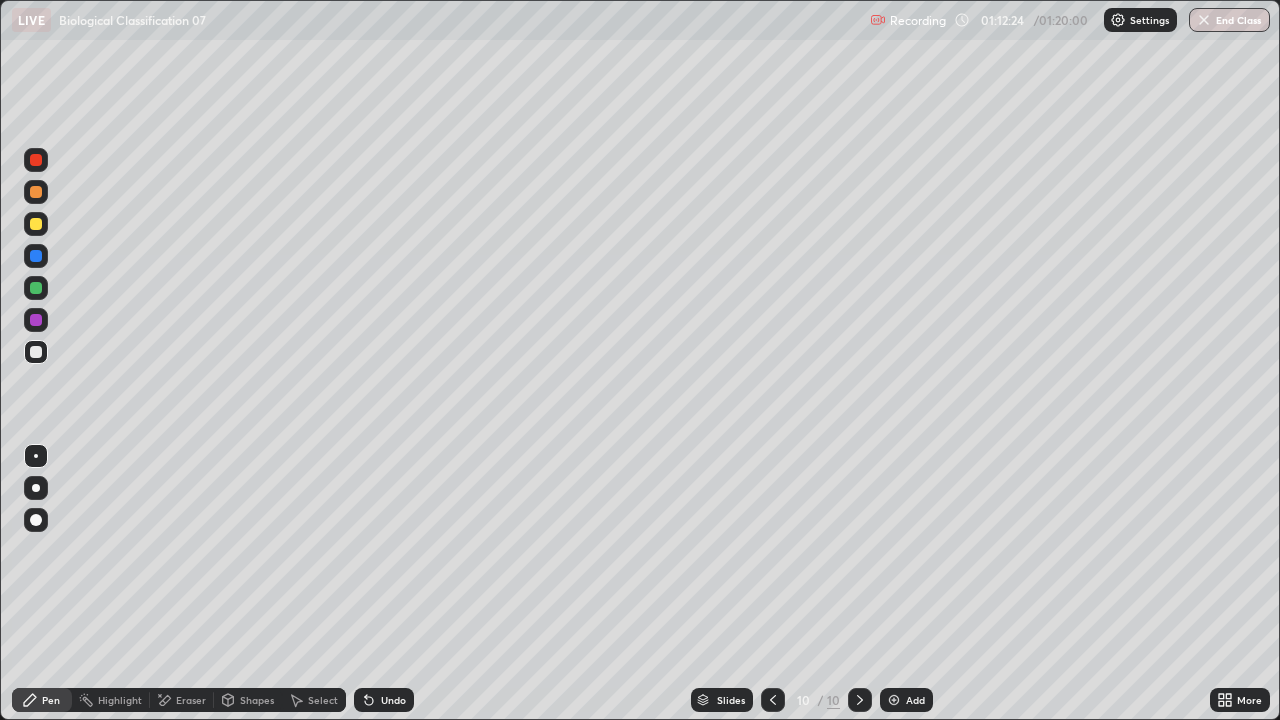 click on "Undo" at bounding box center (393, 700) 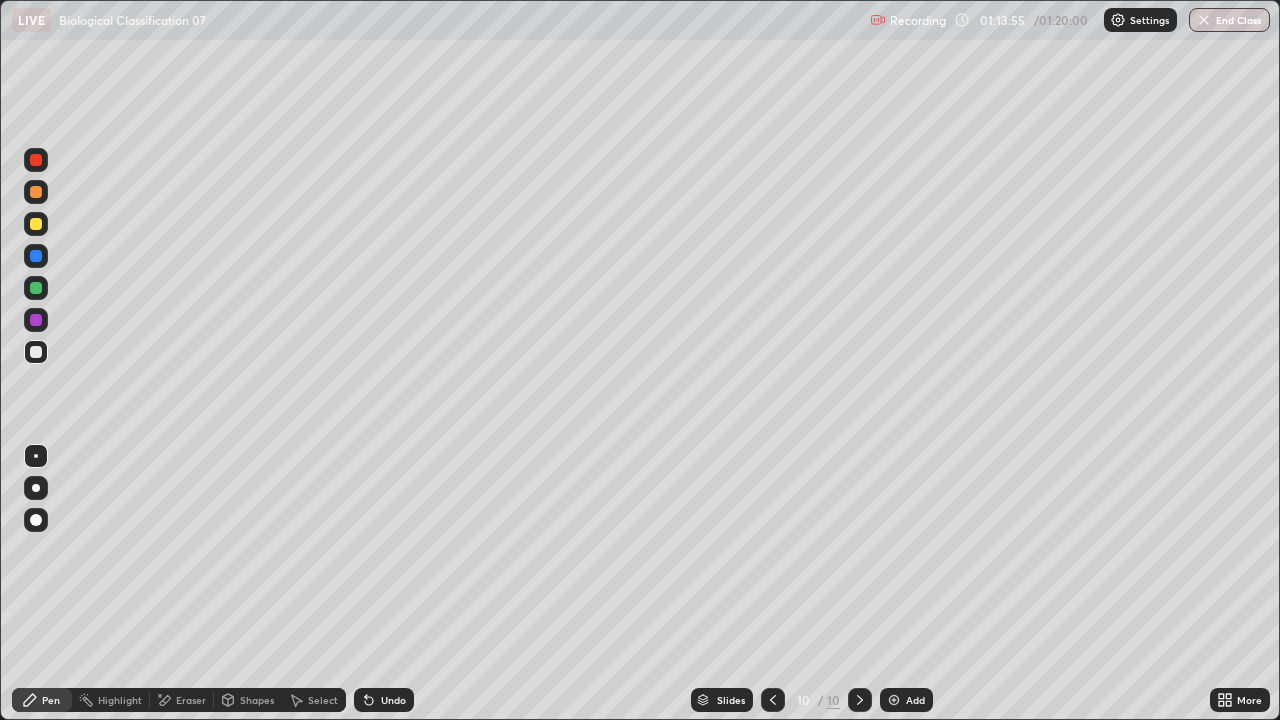 click at bounding box center (36, 288) 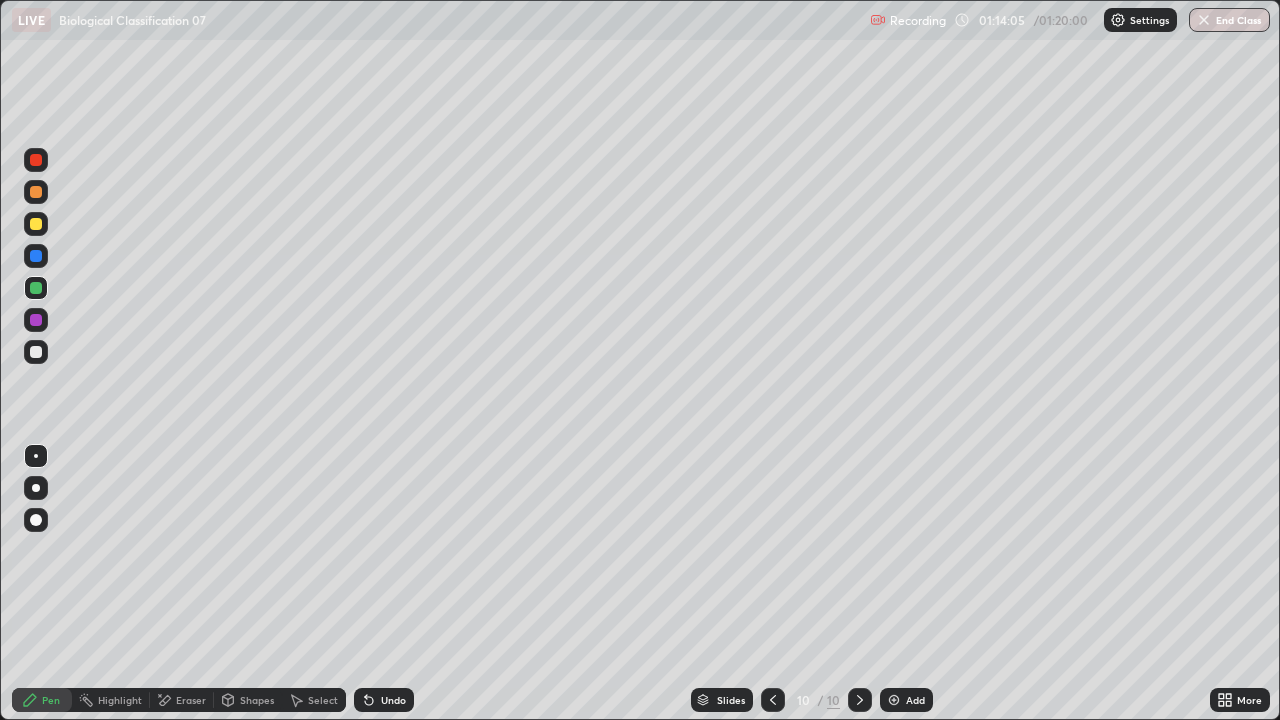 click on "Undo" at bounding box center [393, 700] 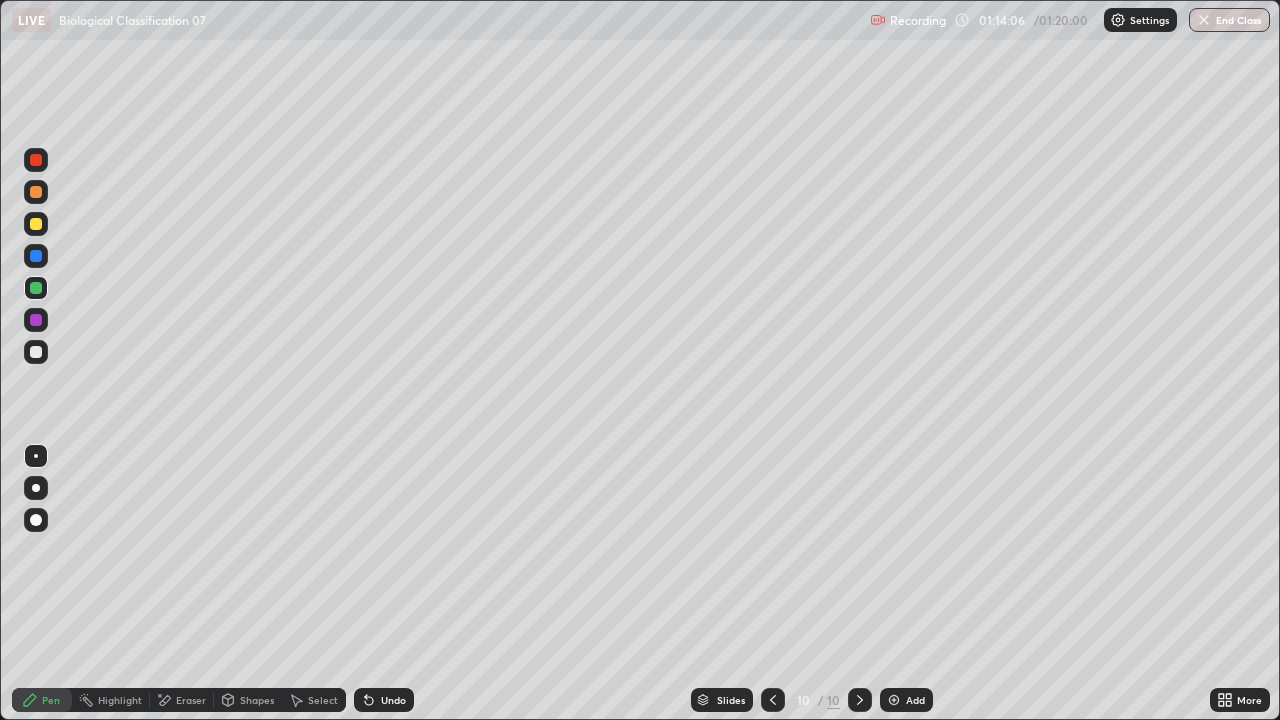 click on "Undo" at bounding box center (393, 700) 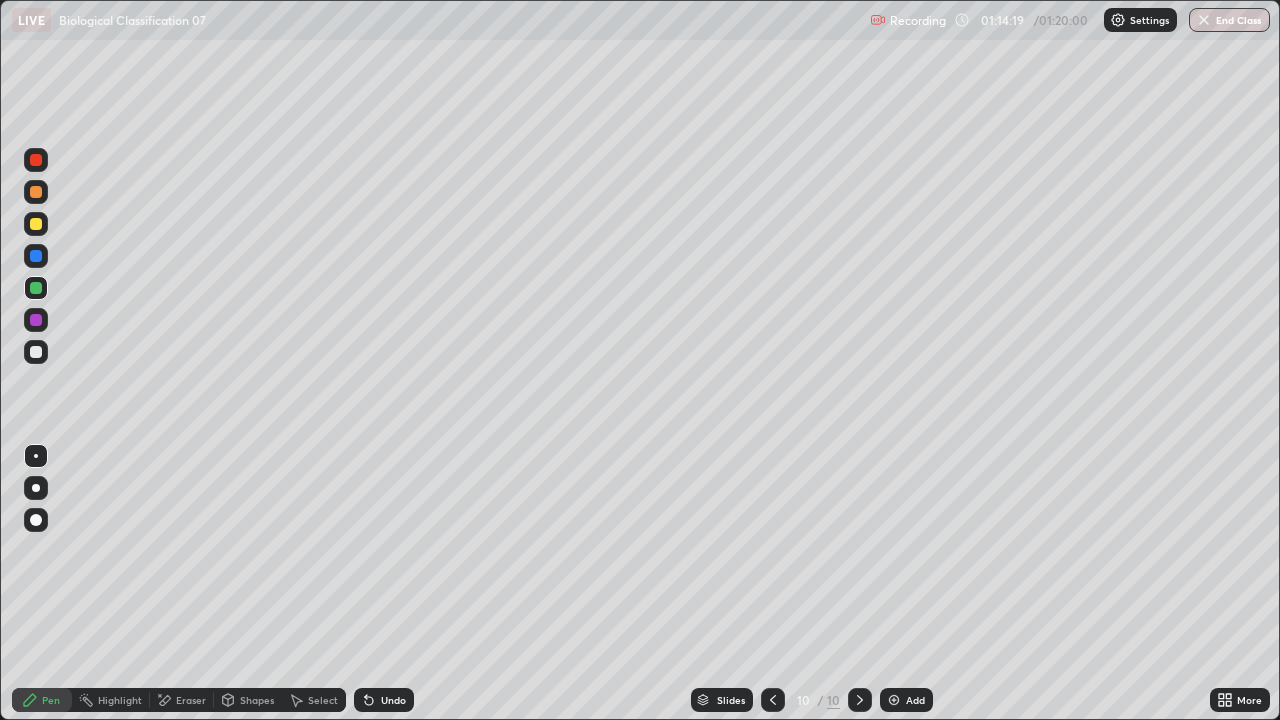 click at bounding box center (36, 352) 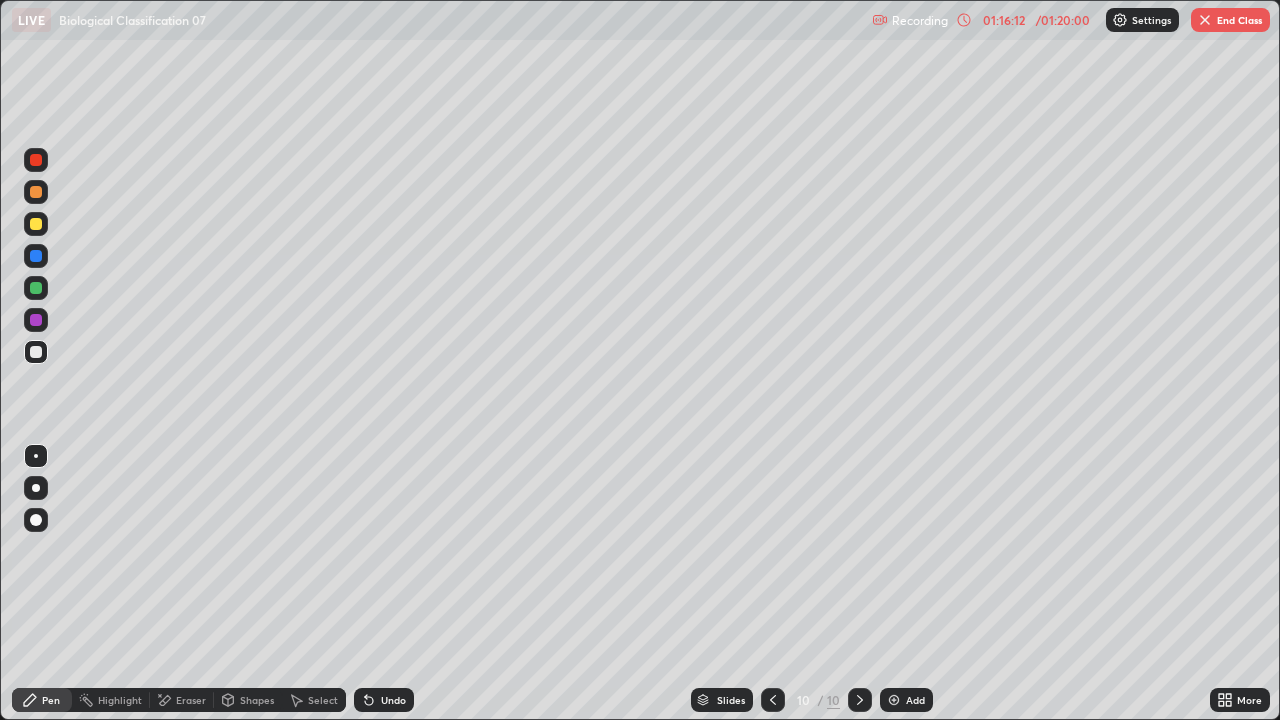 click at bounding box center (36, 288) 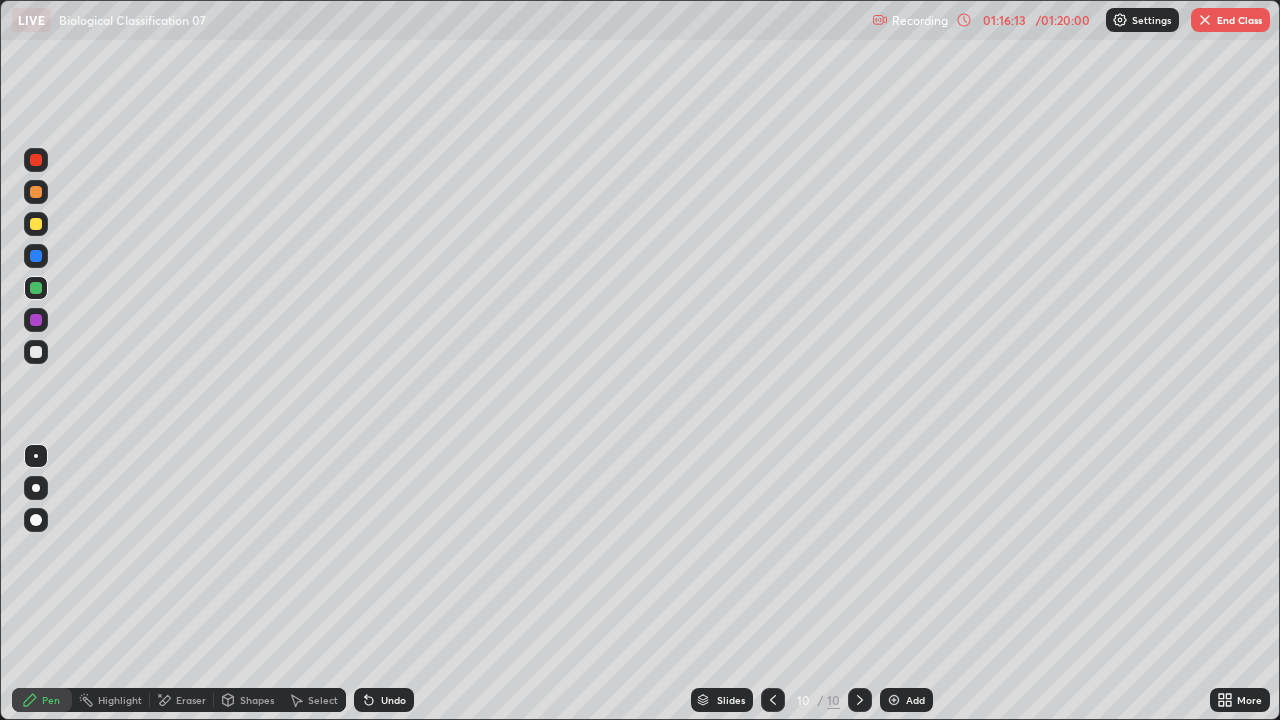 click at bounding box center (36, 192) 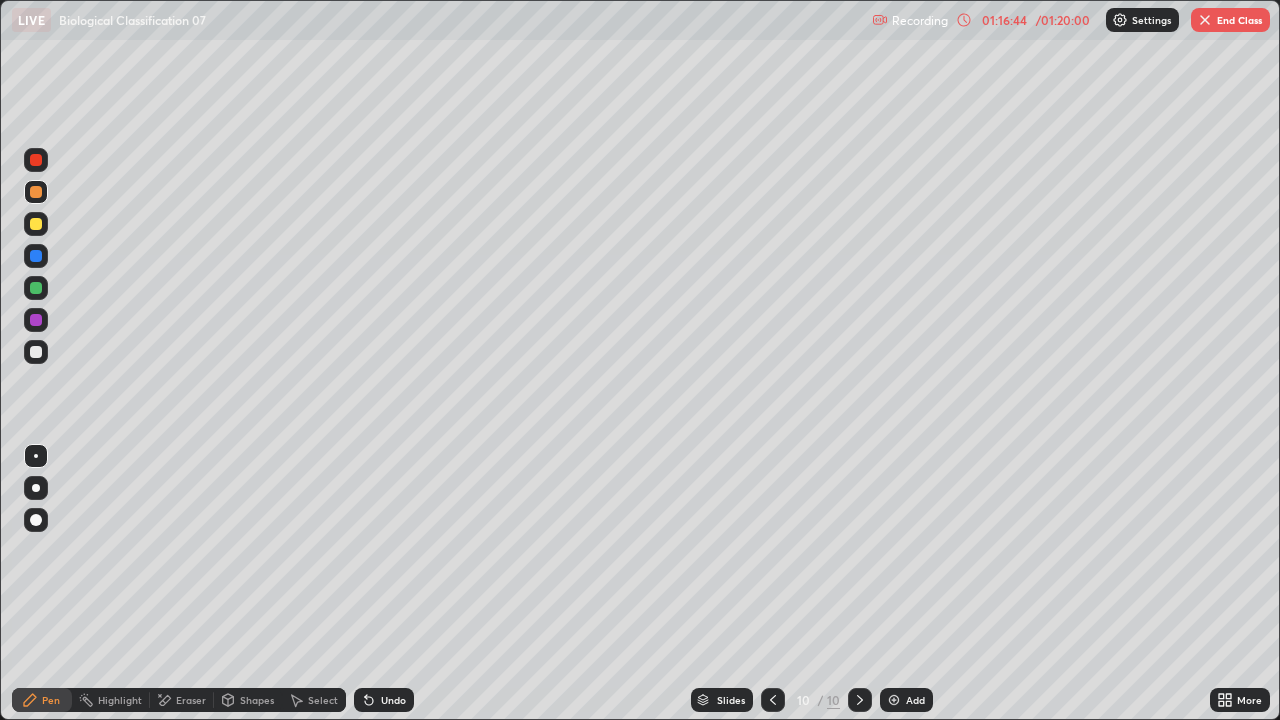 click on "Undo" at bounding box center [393, 700] 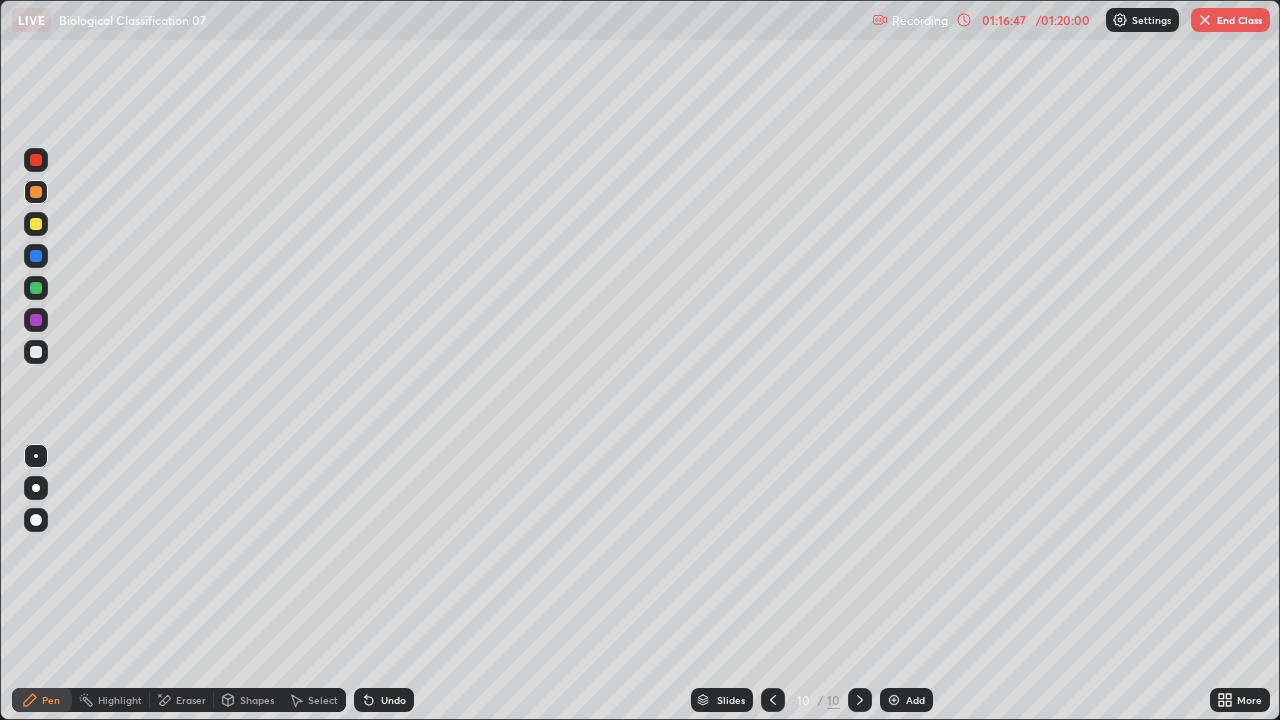 click on "Undo" at bounding box center (393, 700) 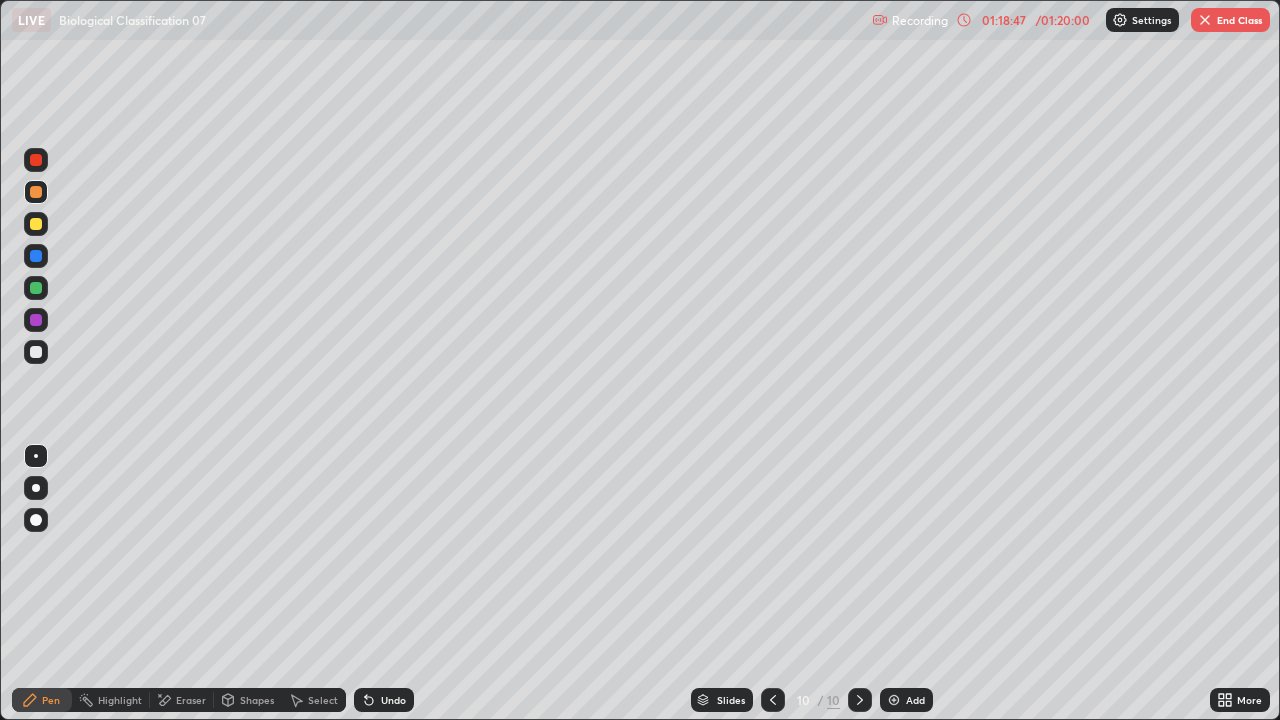 click on "End Class" at bounding box center [1230, 20] 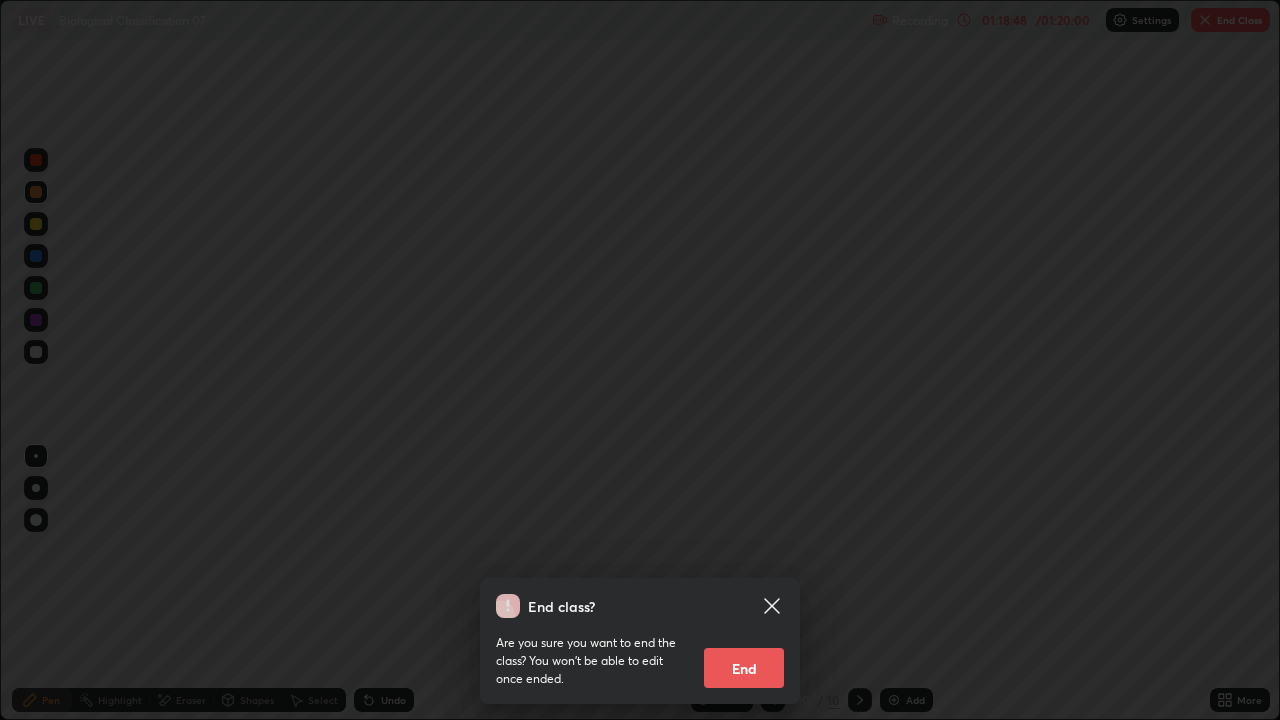 click on "End" at bounding box center [744, 668] 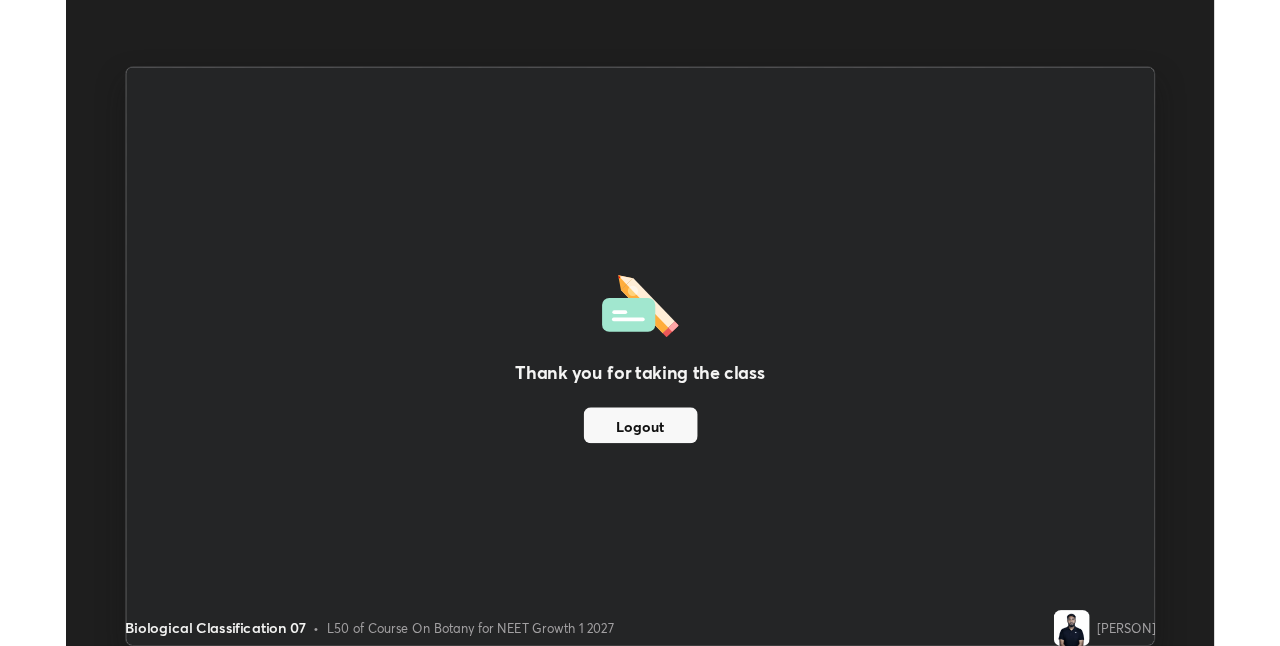 scroll, scrollTop: 646, scrollLeft: 1280, axis: both 